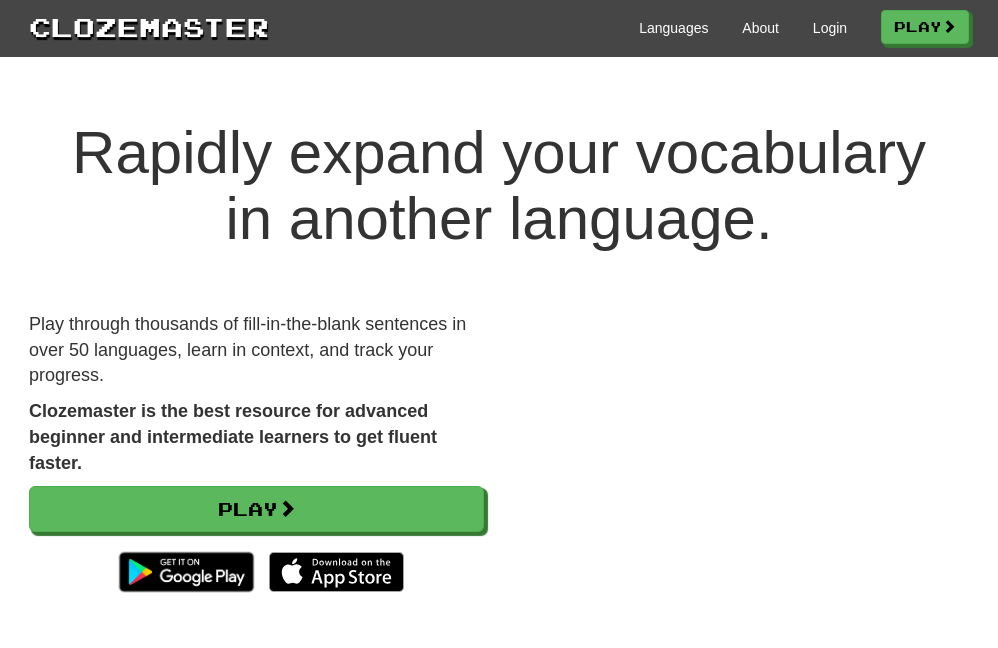 scroll, scrollTop: 0, scrollLeft: 0, axis: both 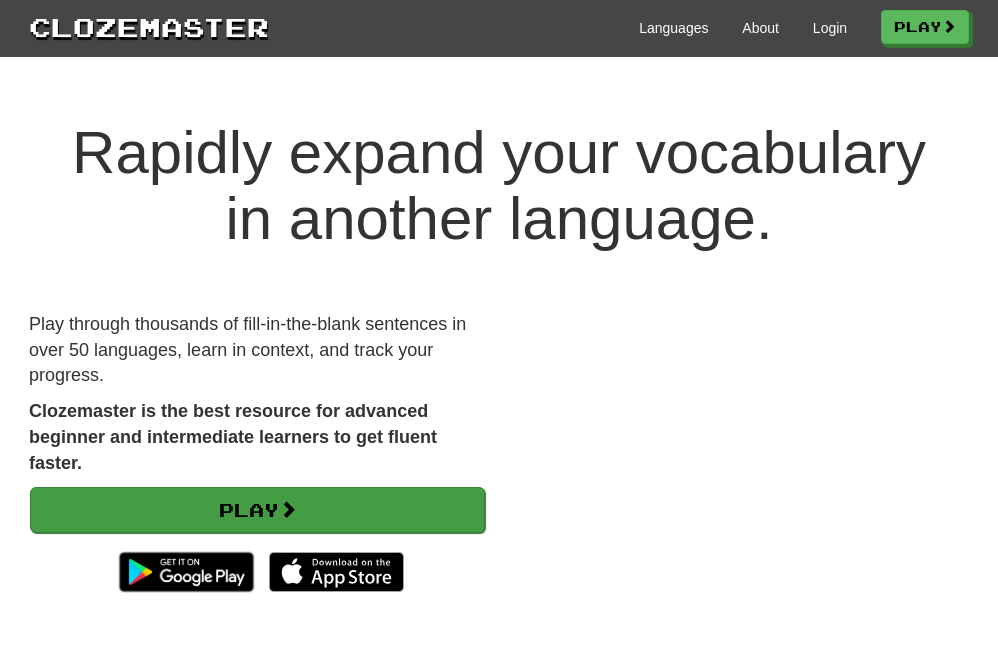 click on "Play" at bounding box center [257, 510] 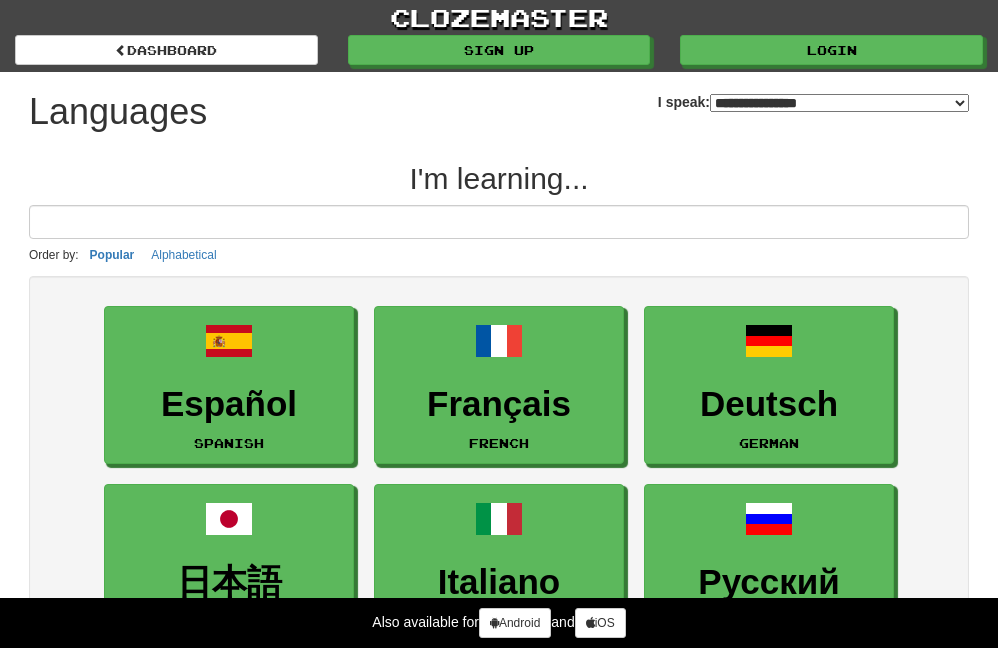 select on "*******" 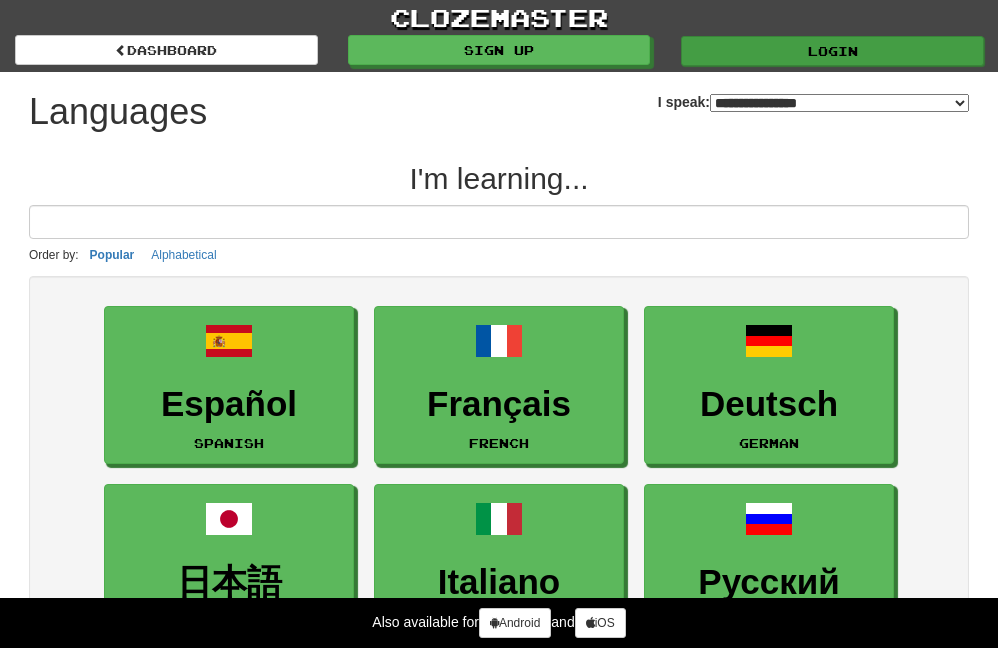 click on "Login" at bounding box center [832, 51] 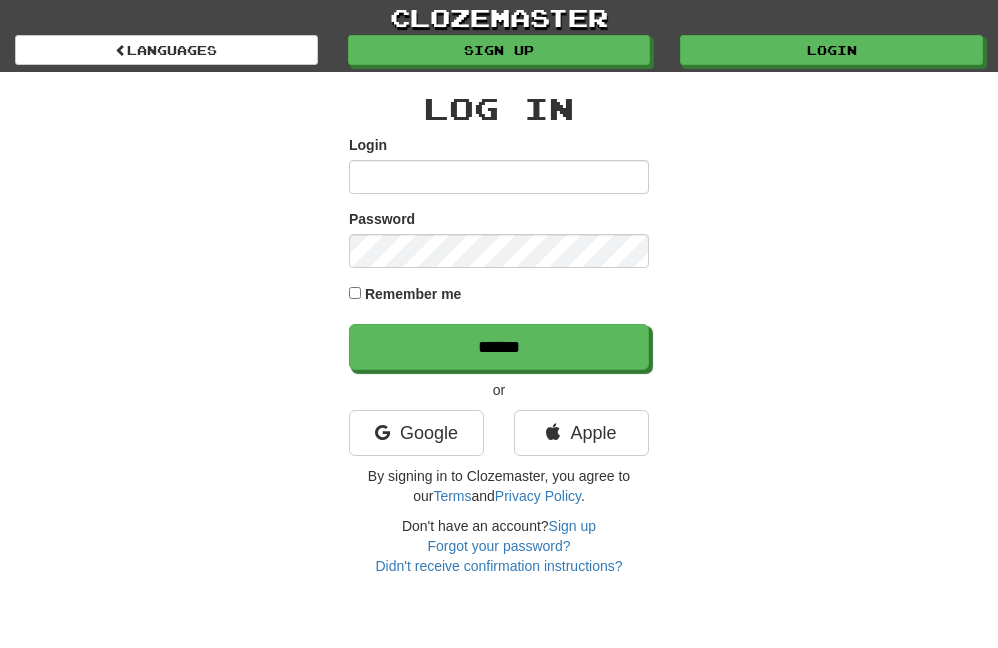 scroll, scrollTop: 0, scrollLeft: 0, axis: both 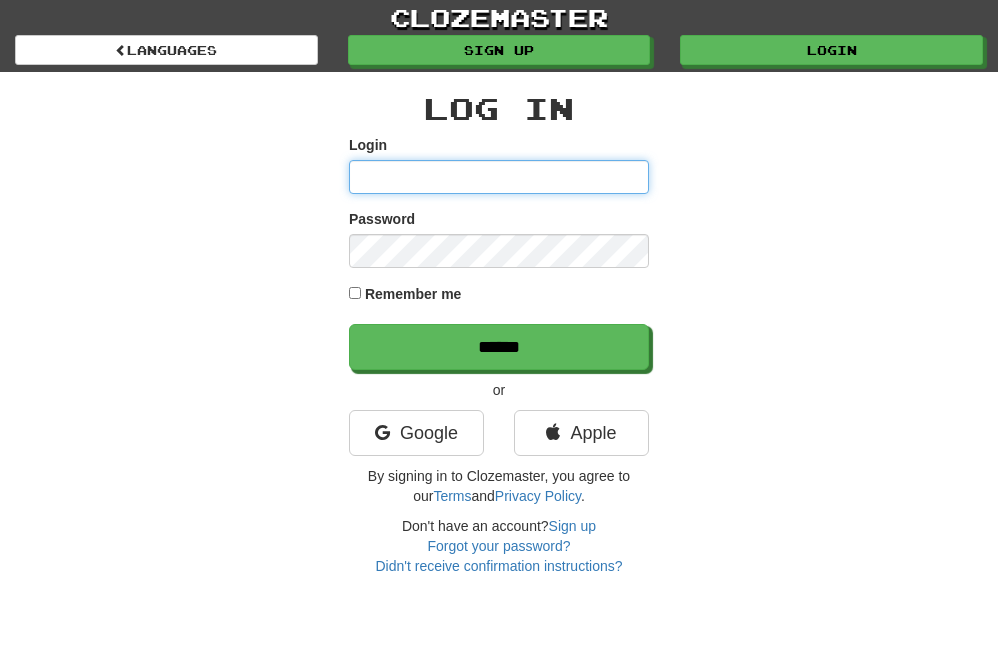 type on "********" 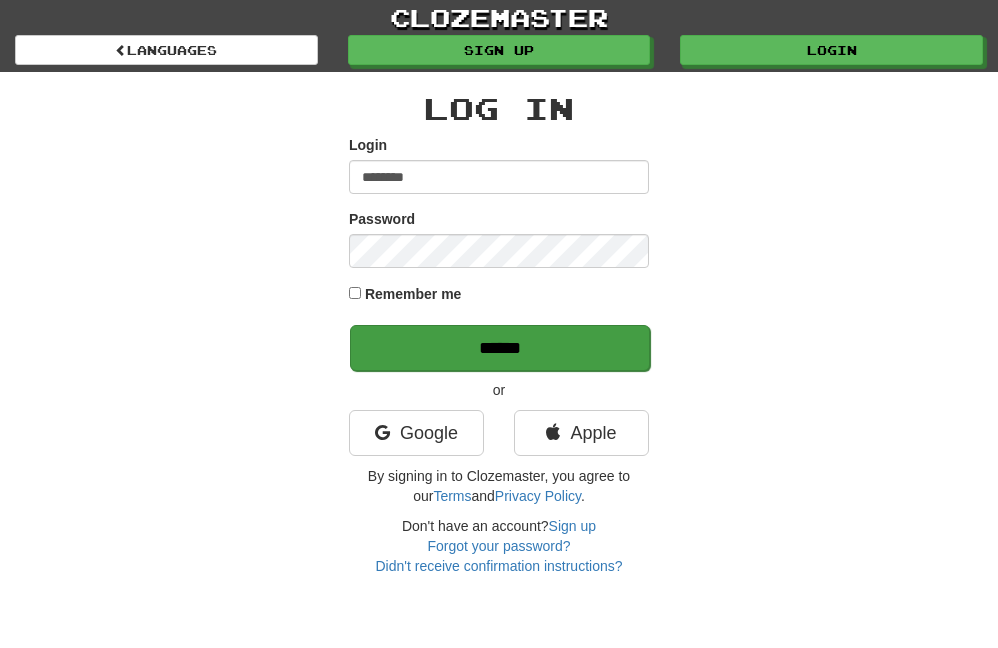 click on "******" at bounding box center [500, 348] 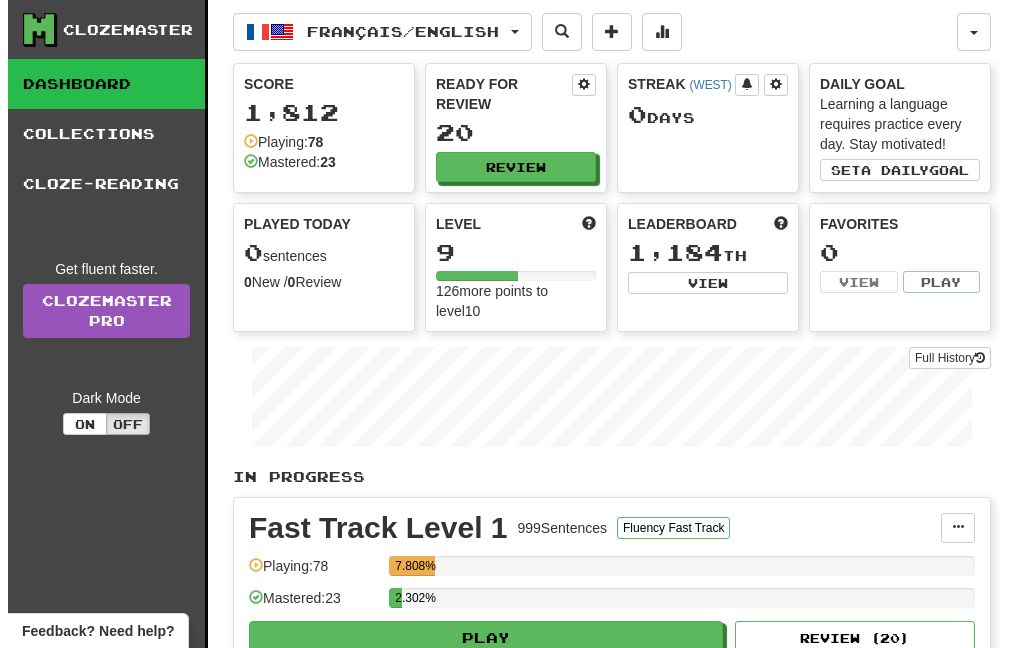 scroll, scrollTop: 0, scrollLeft: 0, axis: both 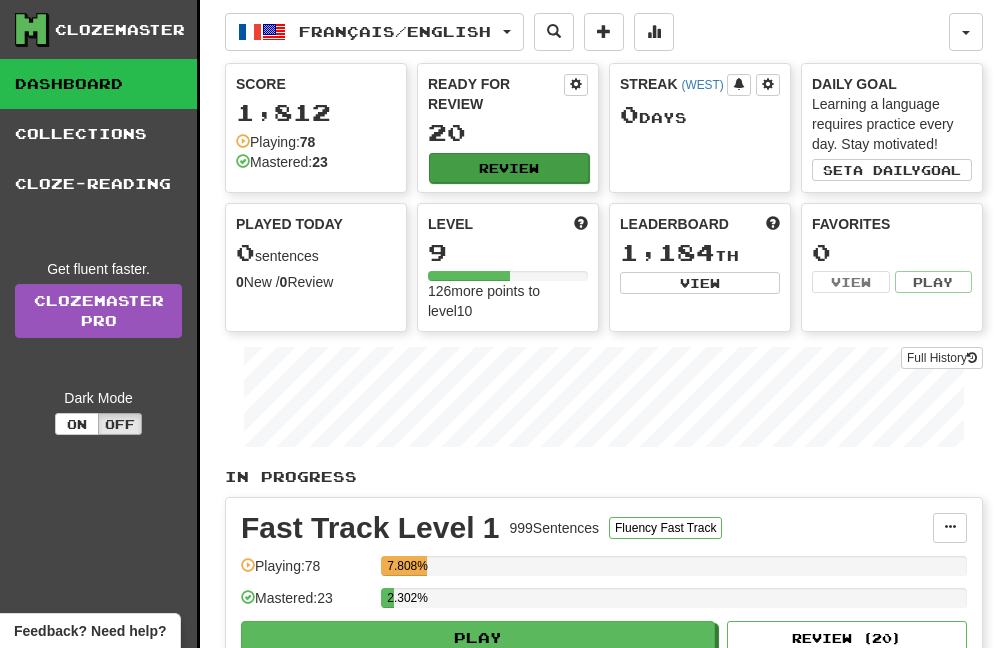 click on "Review" at bounding box center (509, 168) 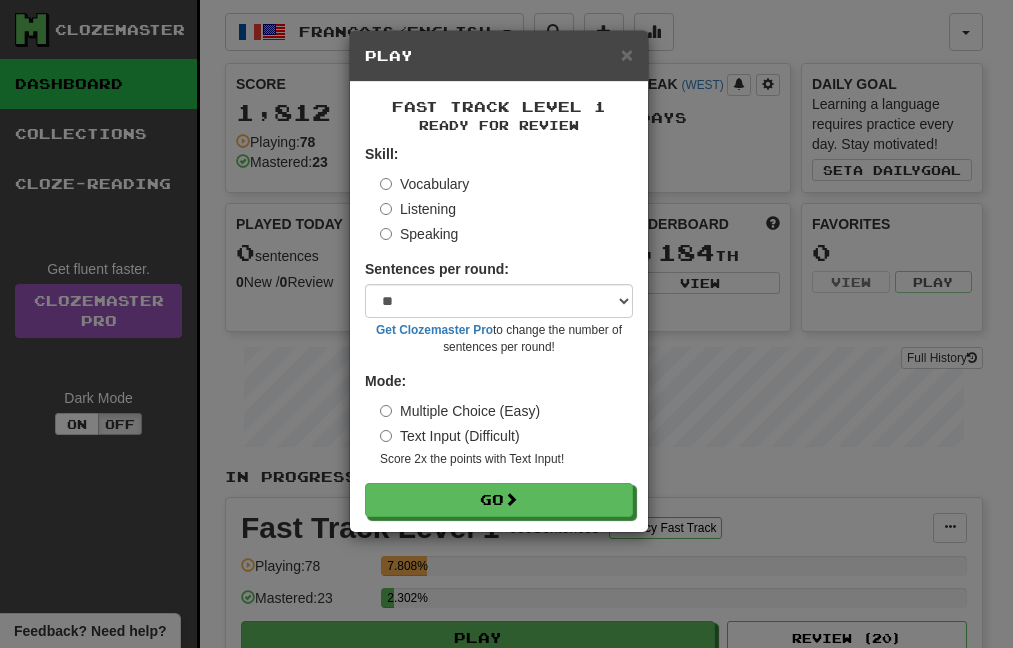 click on "Fast Track Level 1 Ready for Review Skill: Vocabulary Listening Speaking Sentences per round: * ** ** ** ** ** *** ******** Get Clozemaster Pro  to change the number of sentences per round! Mode: Multiple Choice (Easy) Text Input (Difficult) Score 2x the points with Text Input ! Go" at bounding box center [499, 307] 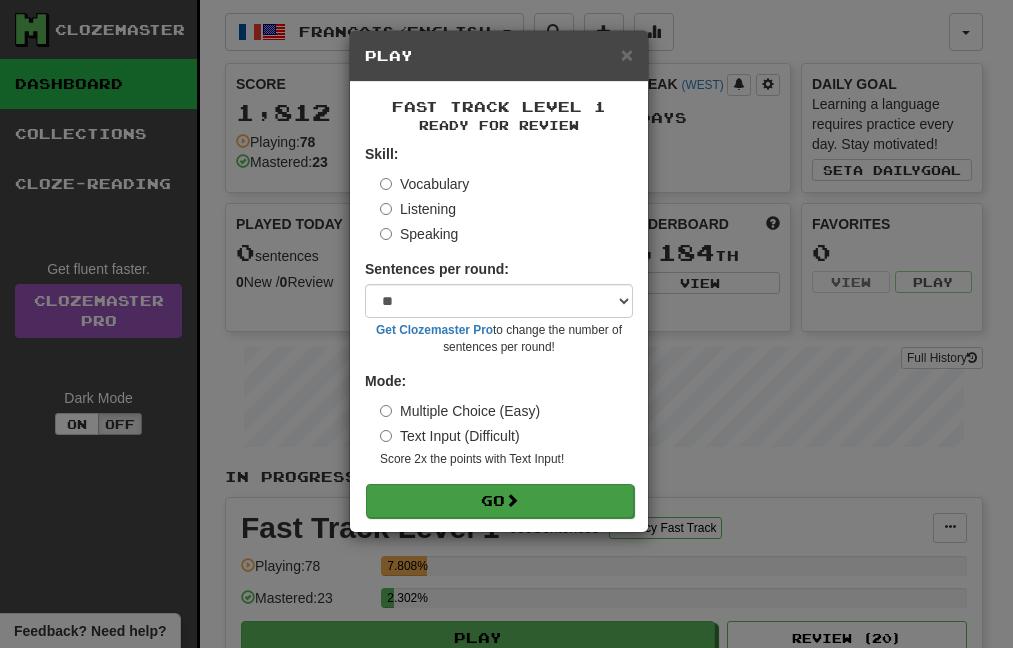 click on "Go" at bounding box center (500, 501) 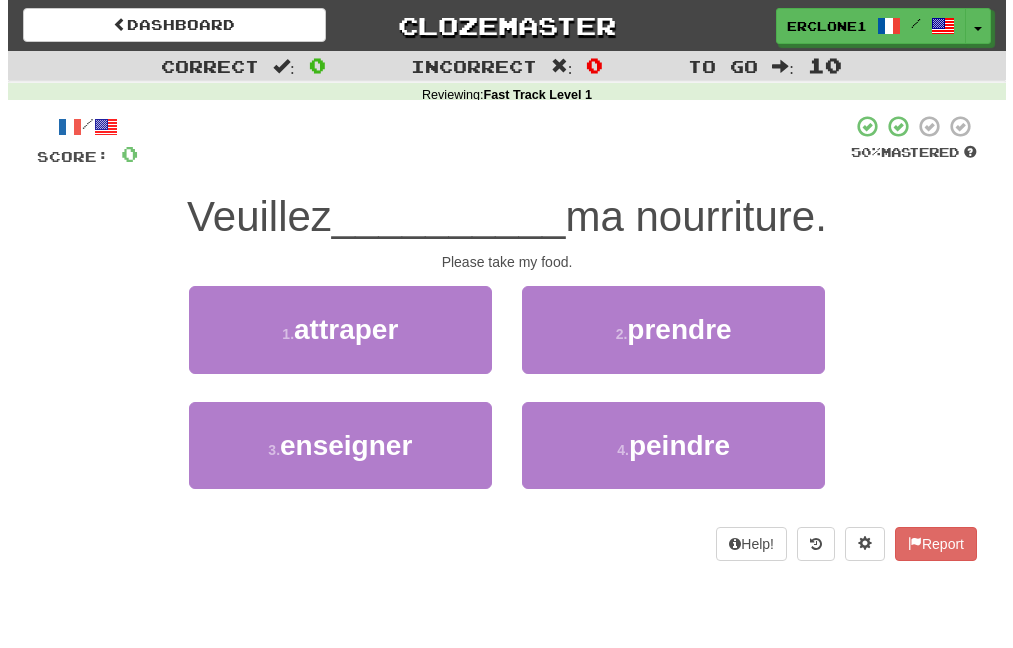 scroll, scrollTop: 0, scrollLeft: 0, axis: both 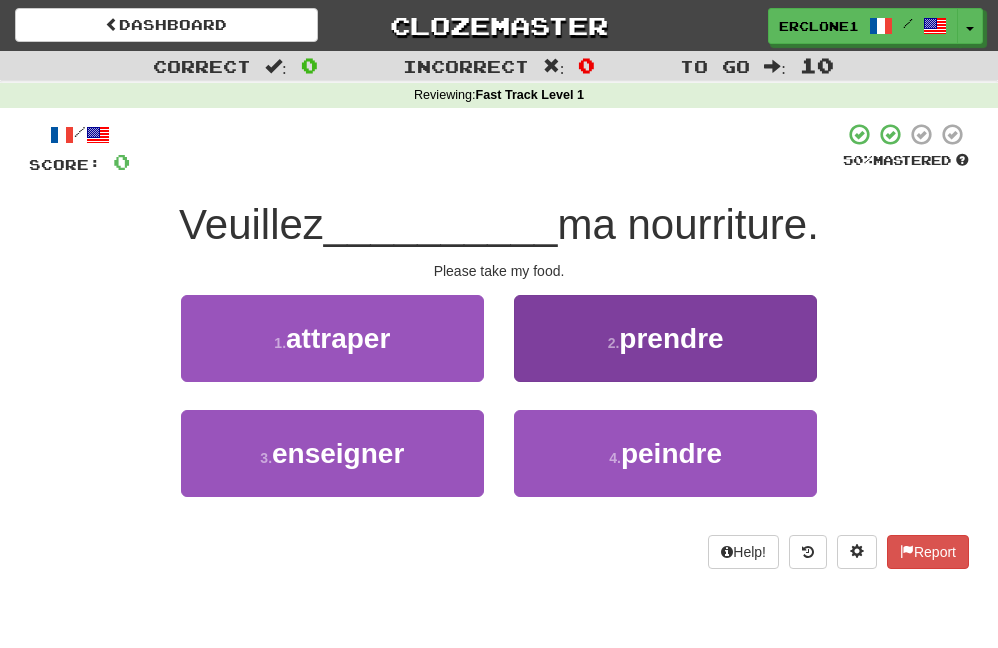 click on "prendre" at bounding box center (671, 338) 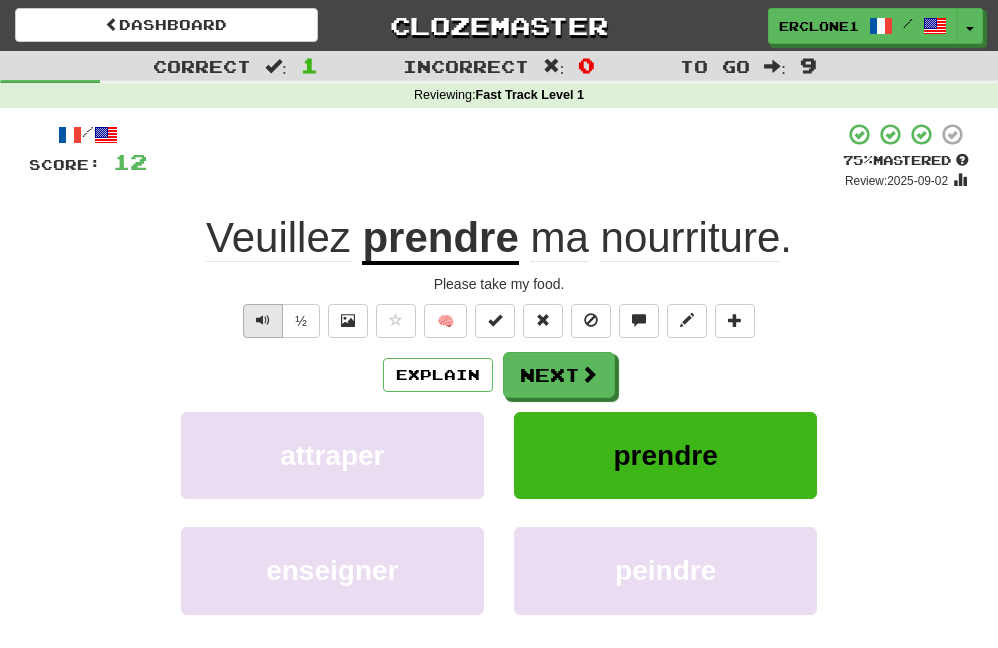 click at bounding box center [263, 320] 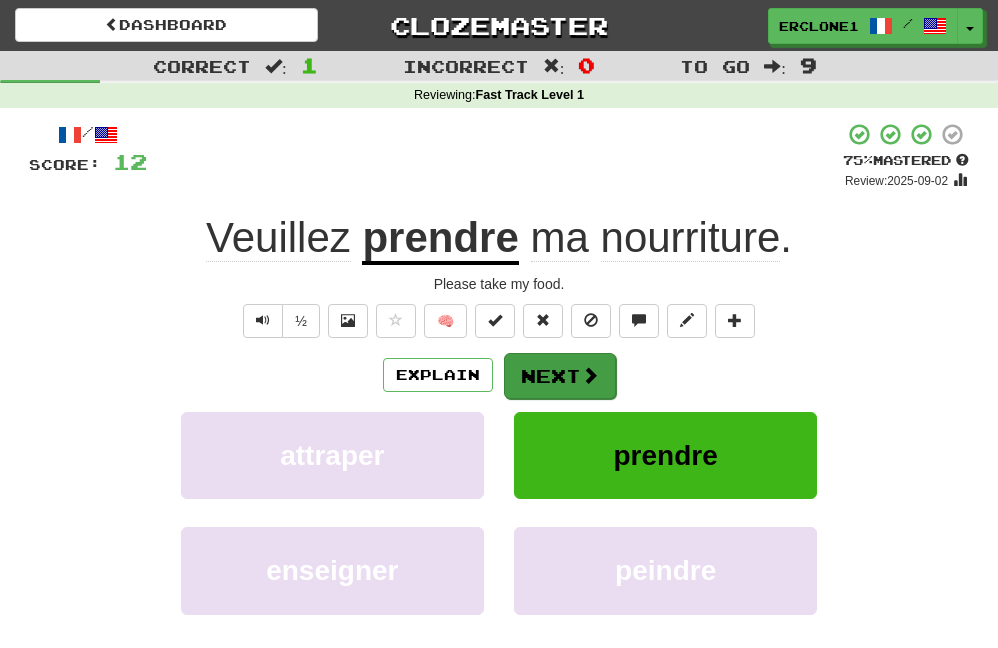 click on "Next" at bounding box center [560, 376] 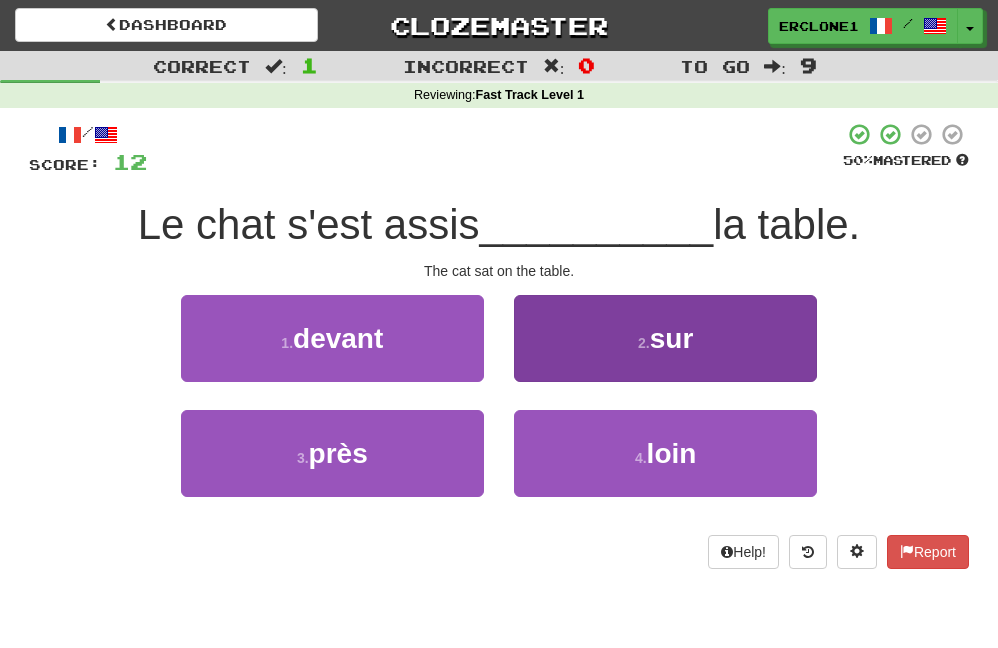 click on "sur" at bounding box center (672, 338) 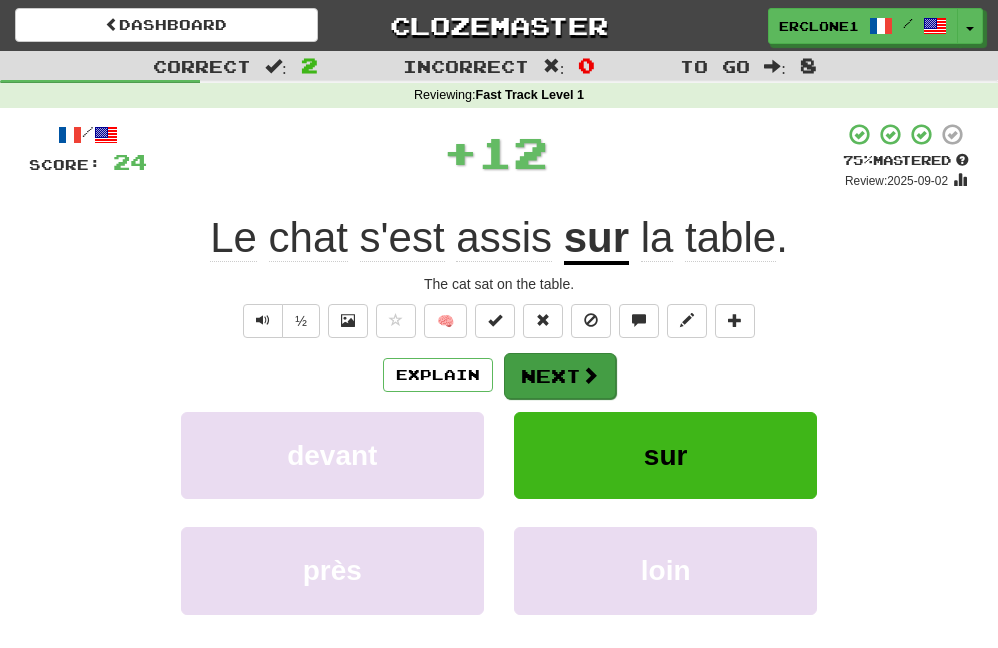 click on "Next" at bounding box center (560, 376) 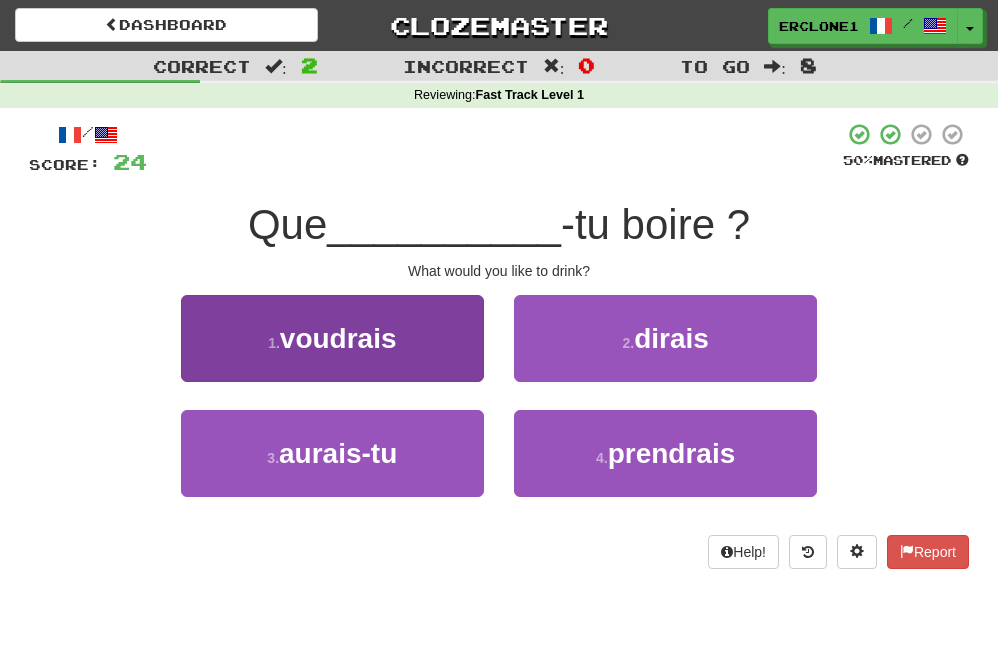 click on "1 .  voudrais" at bounding box center [332, 338] 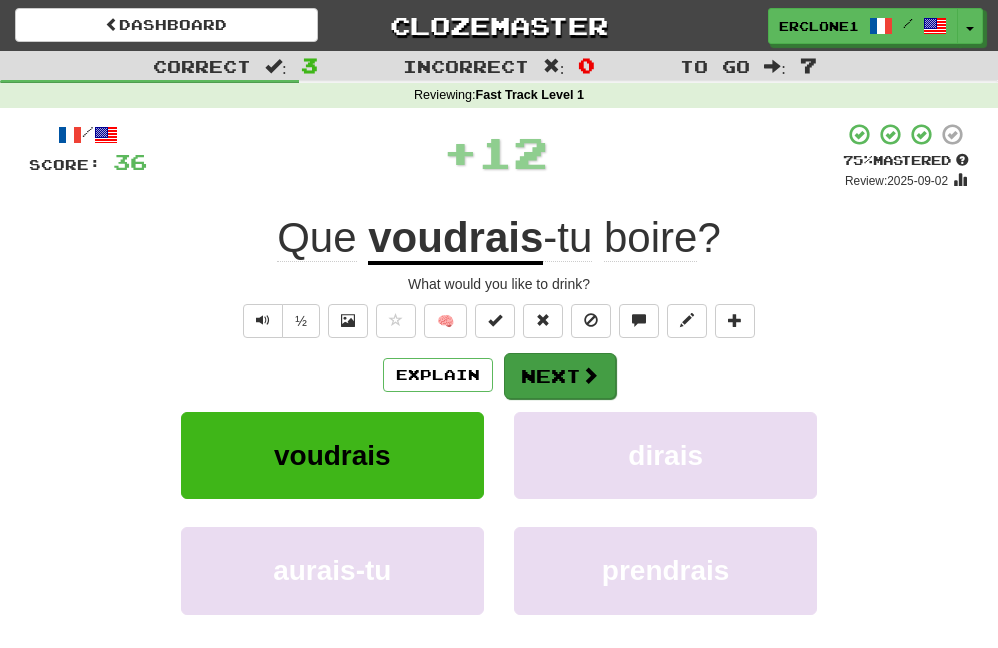 click on "Next" at bounding box center [560, 376] 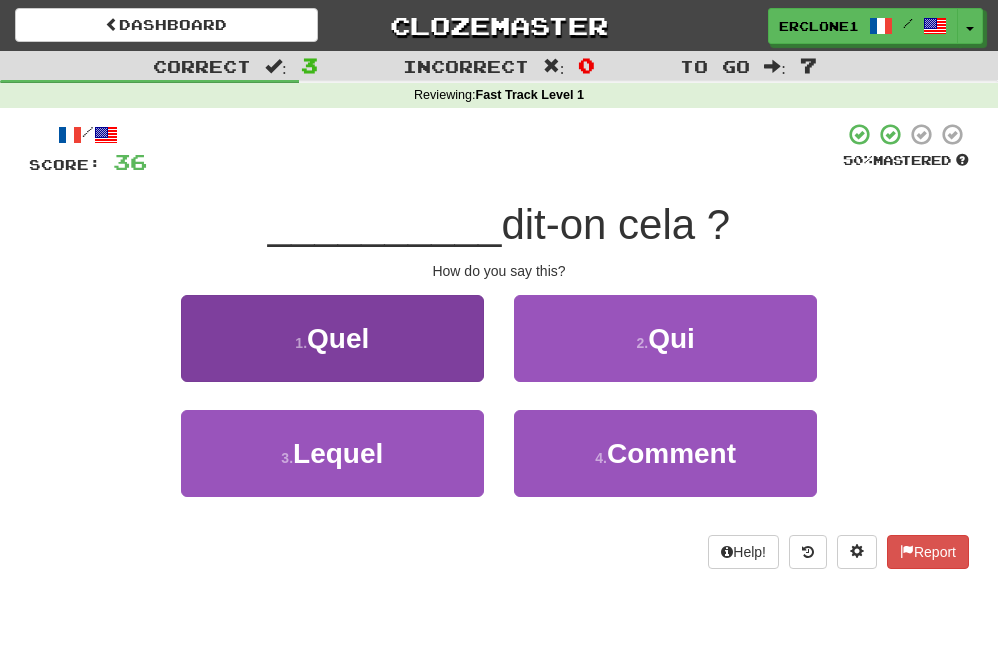 click on "Quel" at bounding box center (338, 338) 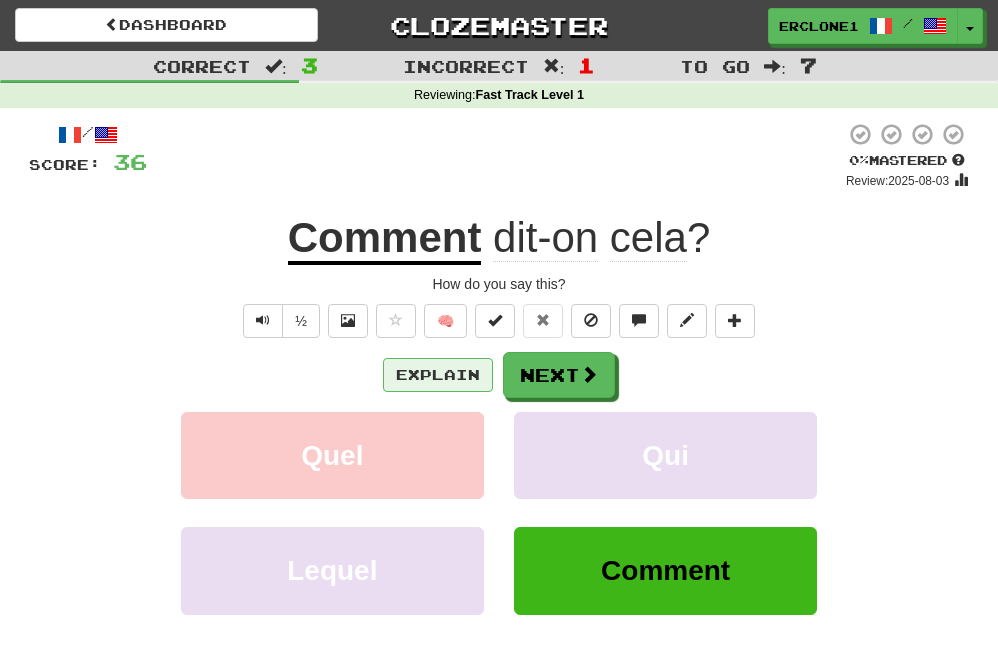 click on "Explain" at bounding box center [438, 375] 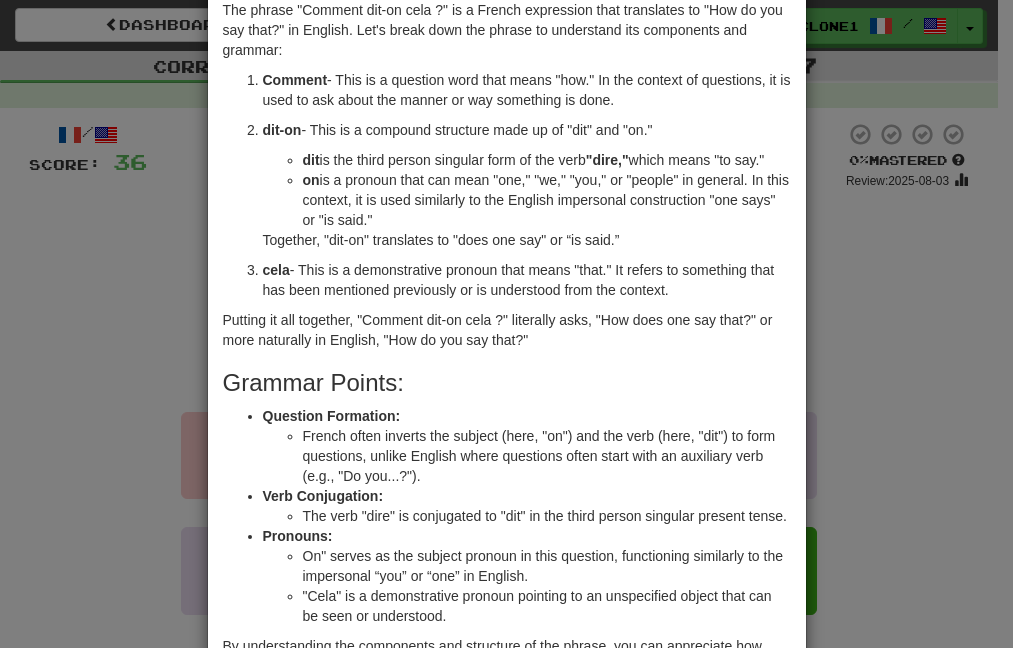 scroll, scrollTop: 86, scrollLeft: 0, axis: vertical 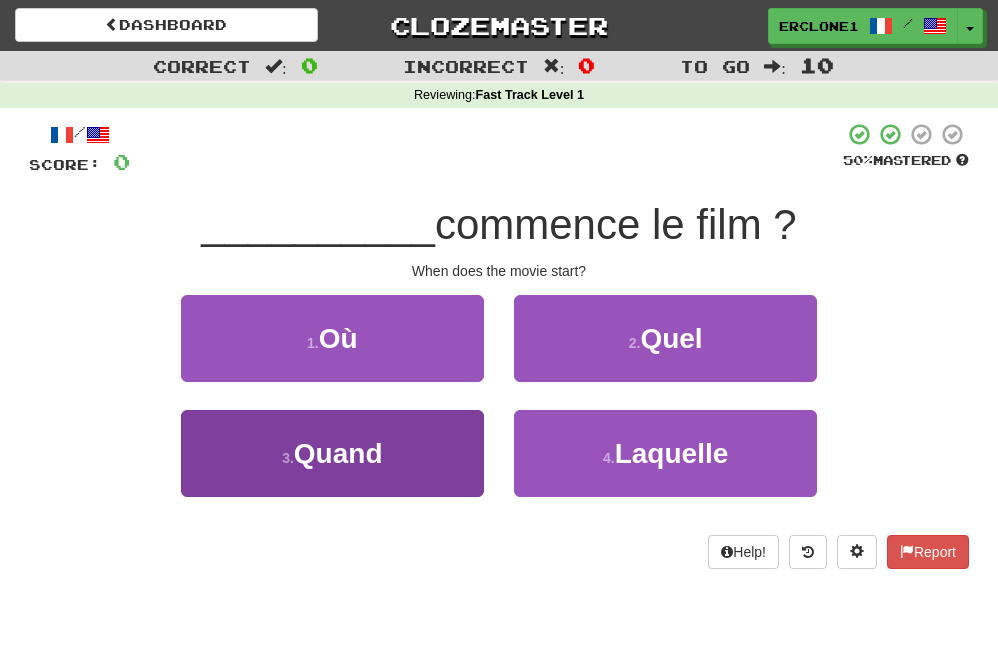 click on "Quand" at bounding box center (338, 453) 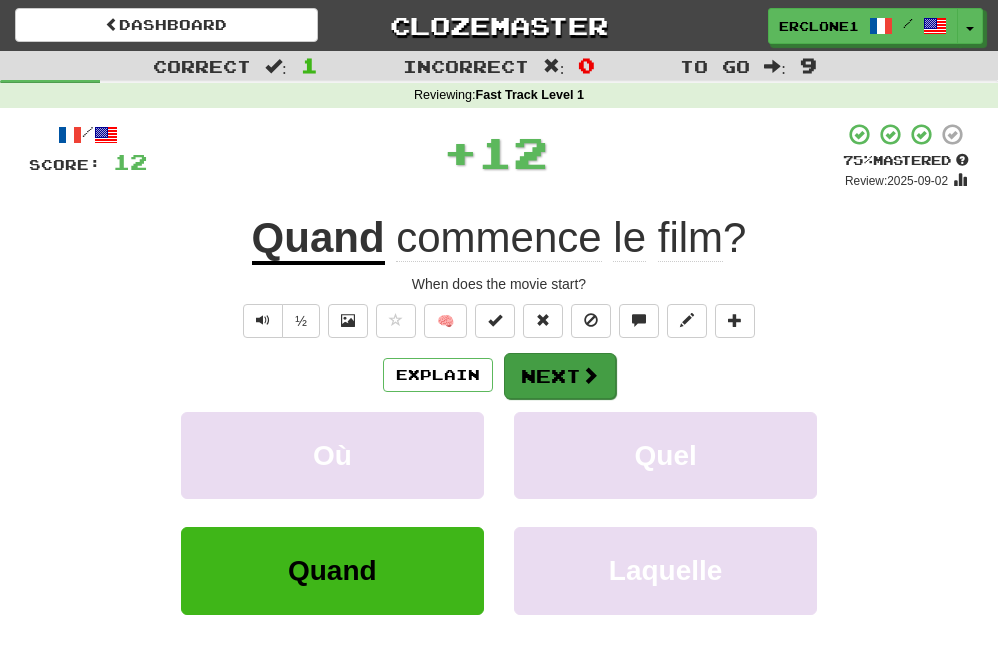 click on "Next" at bounding box center (560, 376) 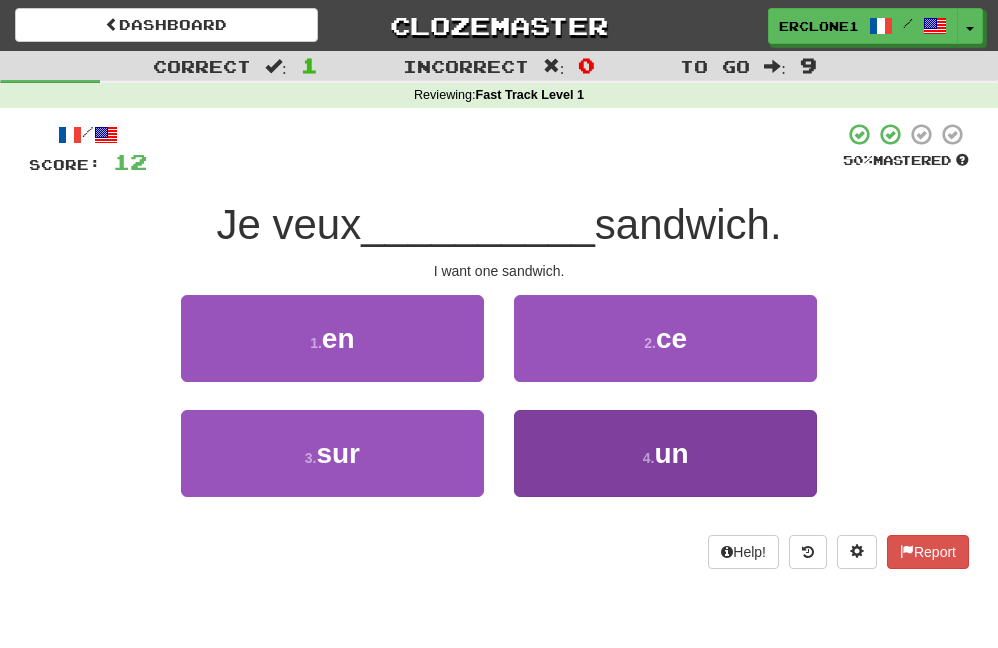 click on "4 .  un" at bounding box center [665, 453] 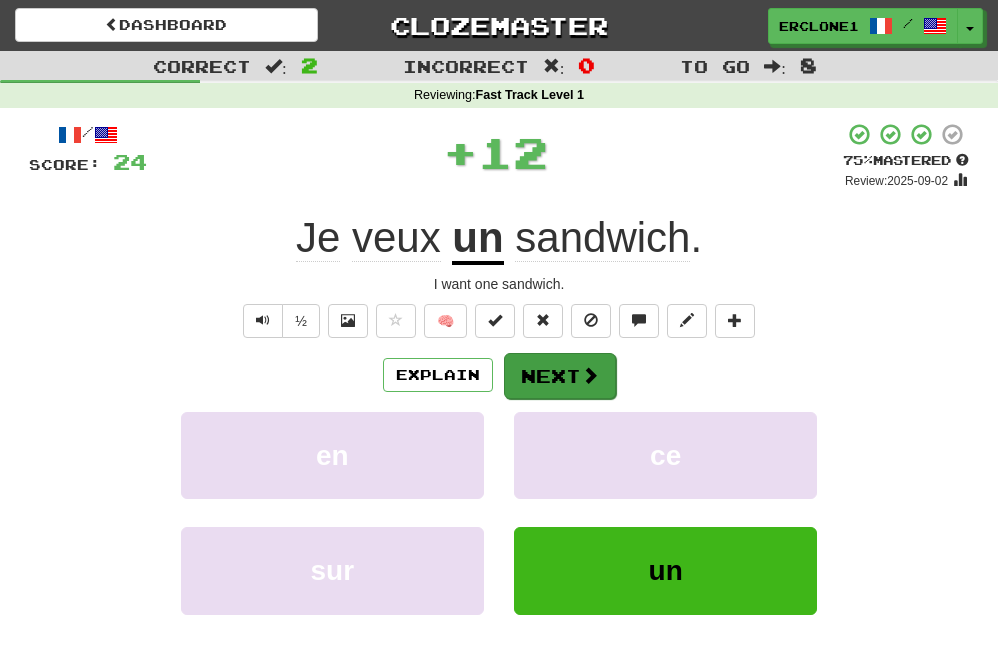 click on "Next" at bounding box center [560, 376] 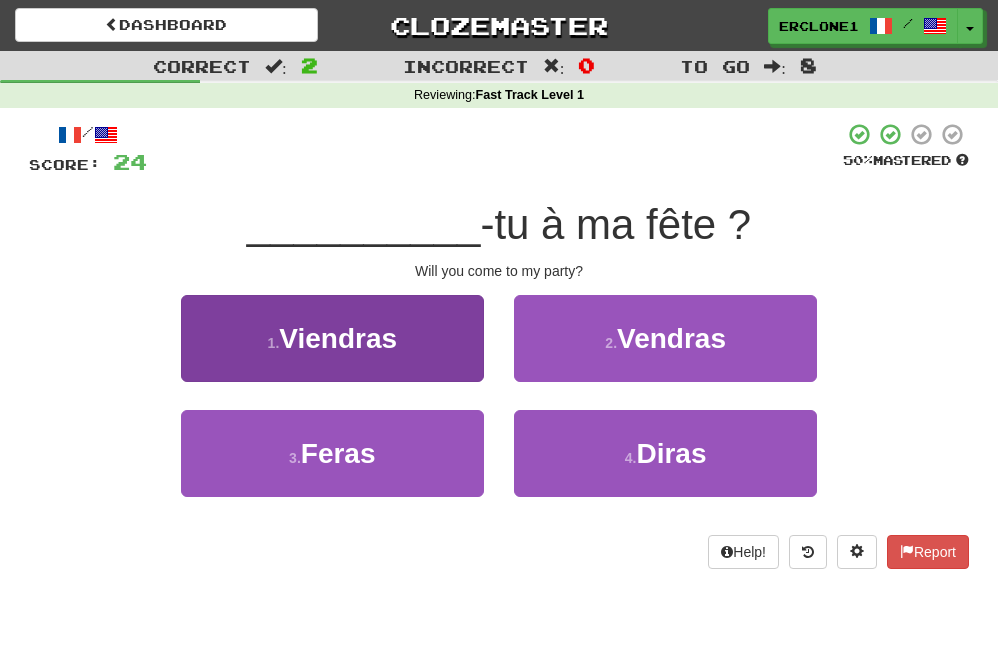 click on "1 .  Viendras" at bounding box center (332, 338) 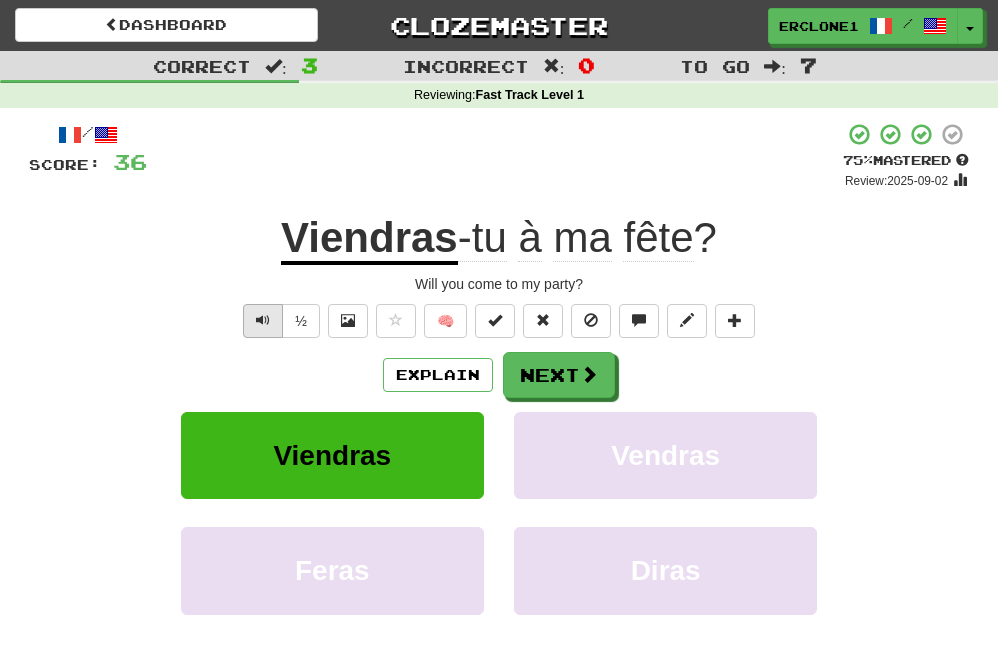 click at bounding box center (263, 320) 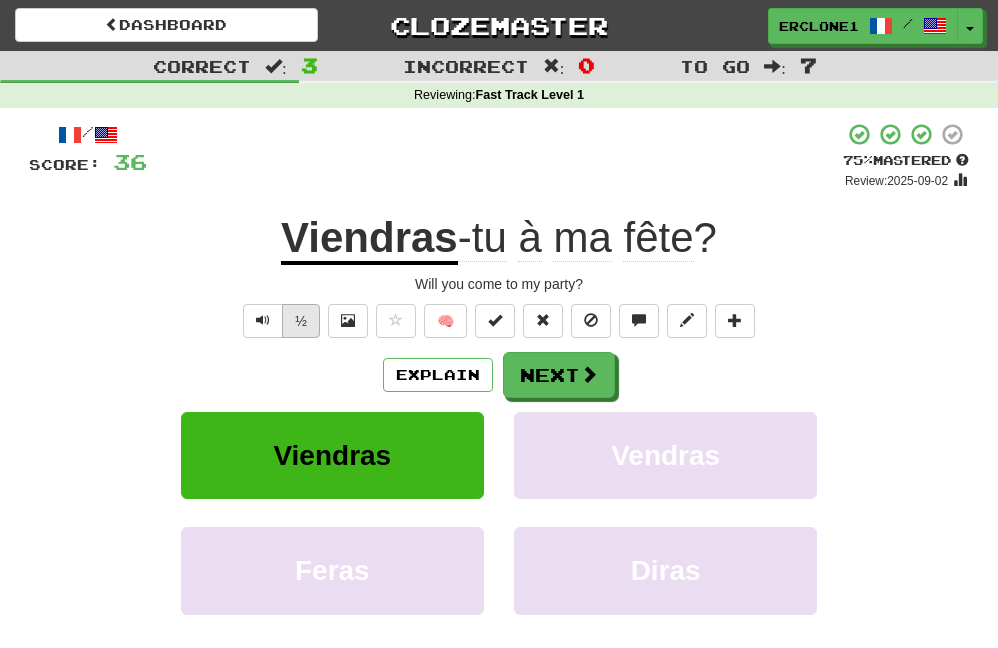 click on "½" at bounding box center [301, 321] 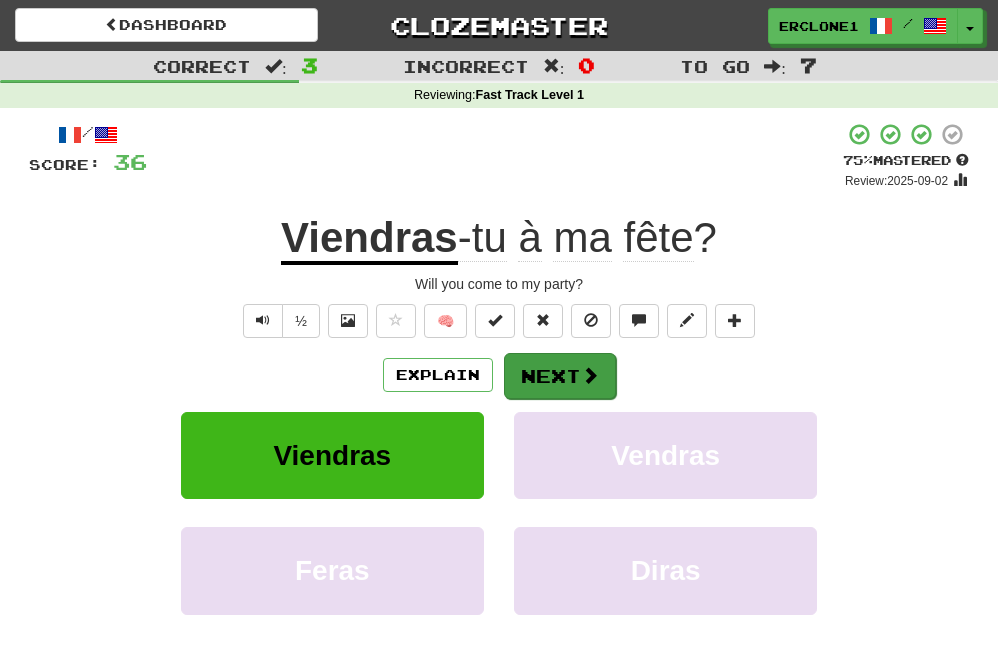 click at bounding box center (590, 375) 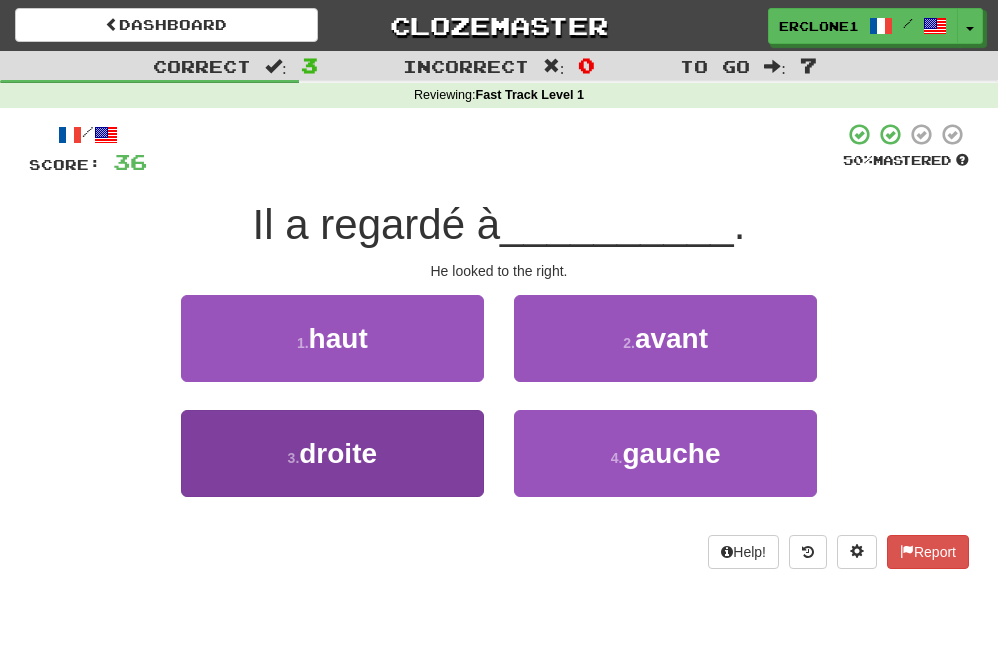 click on "3 .  droite" at bounding box center [332, 453] 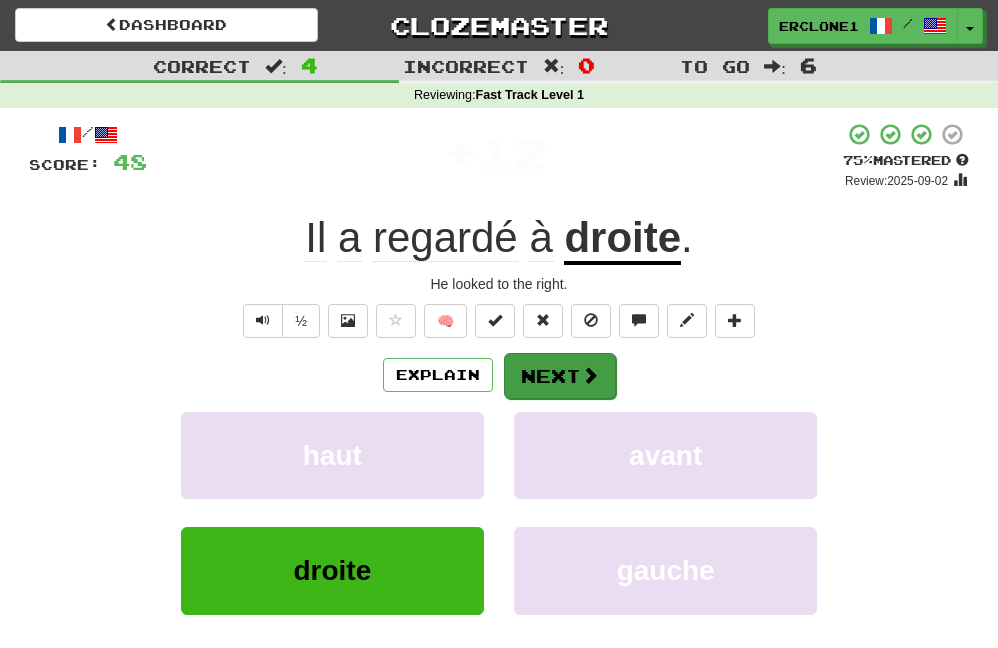 click on "Next" at bounding box center [560, 376] 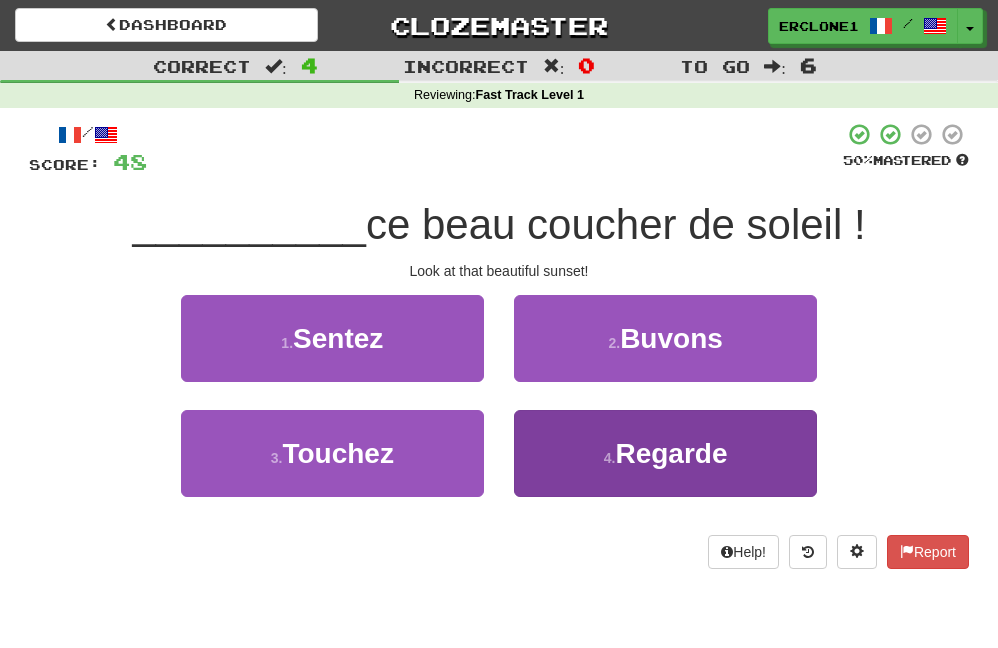 click on "Regarde" at bounding box center (671, 453) 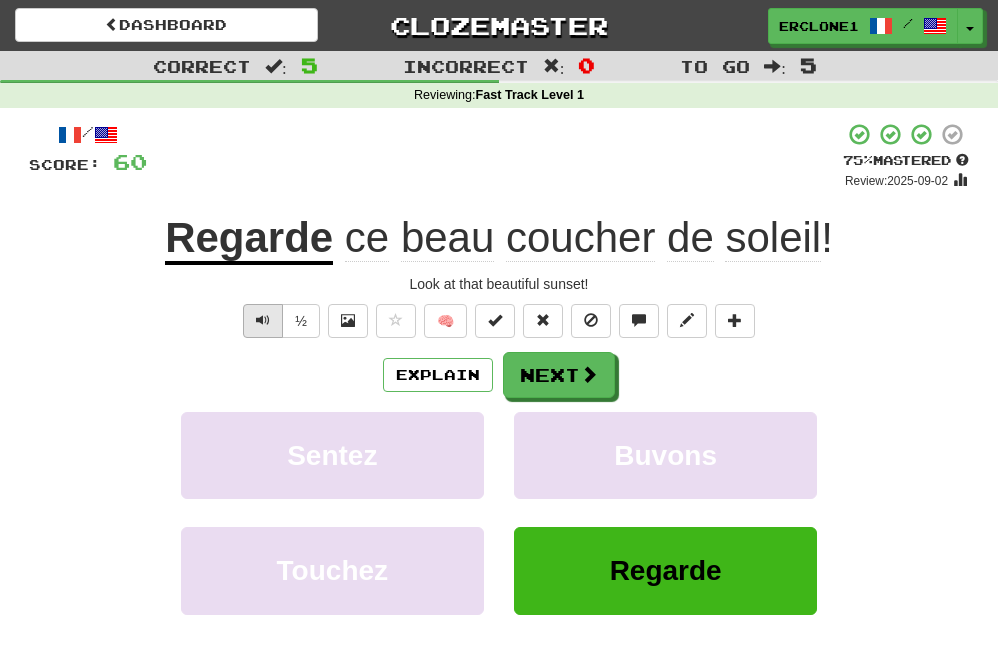 click at bounding box center (263, 321) 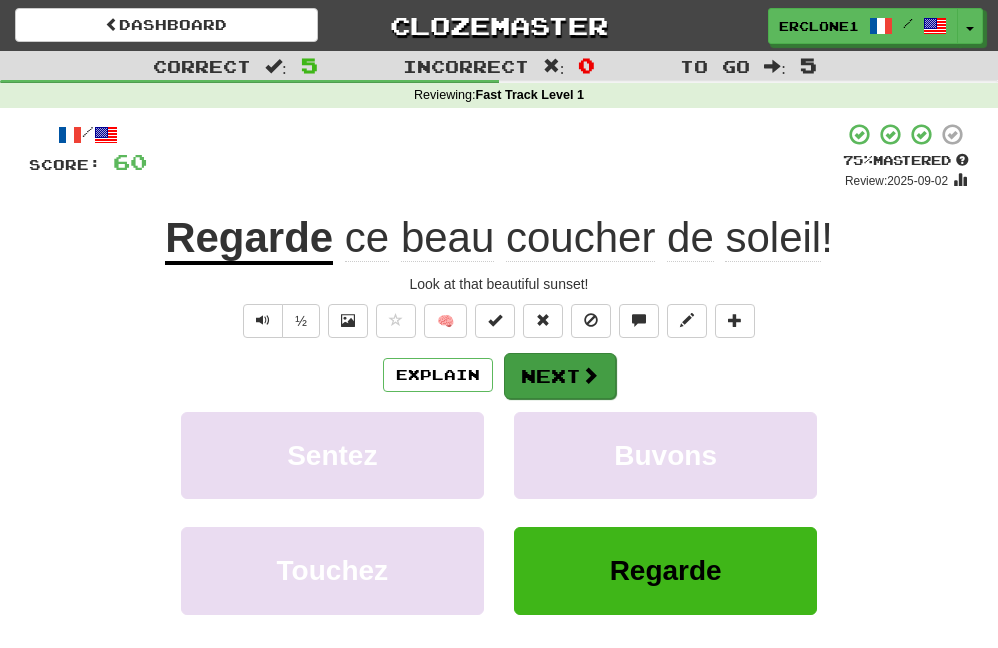 click on "Next" at bounding box center [560, 376] 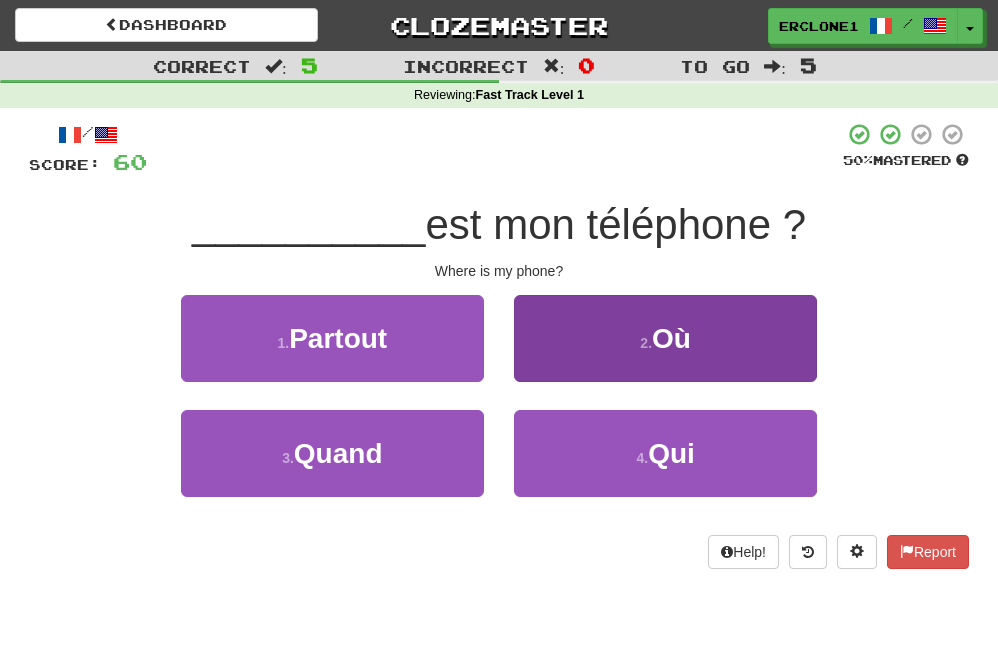 click on "Où" at bounding box center (671, 338) 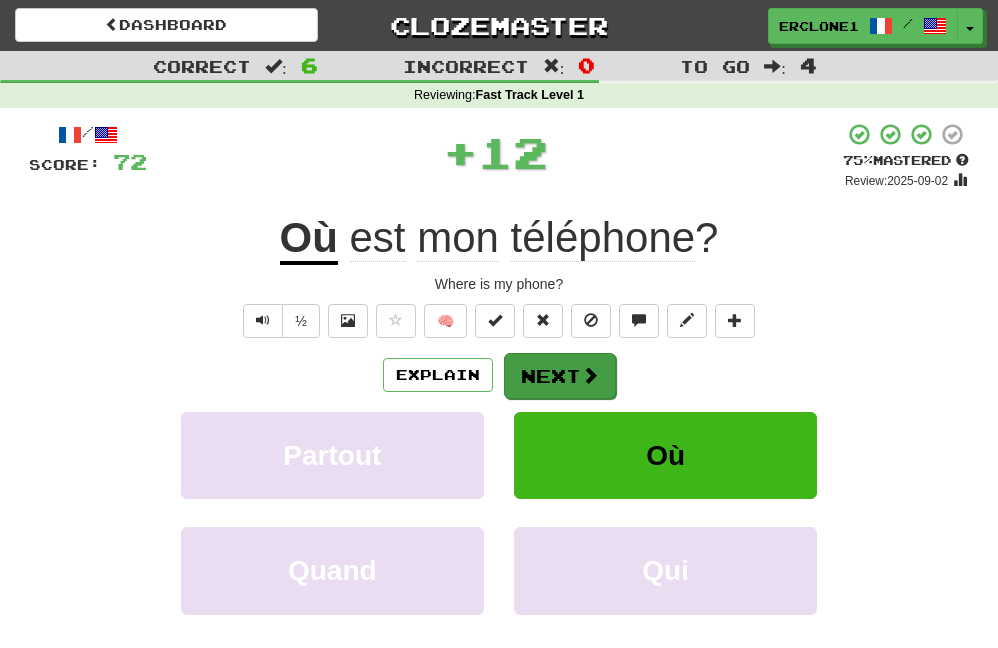 click at bounding box center (590, 375) 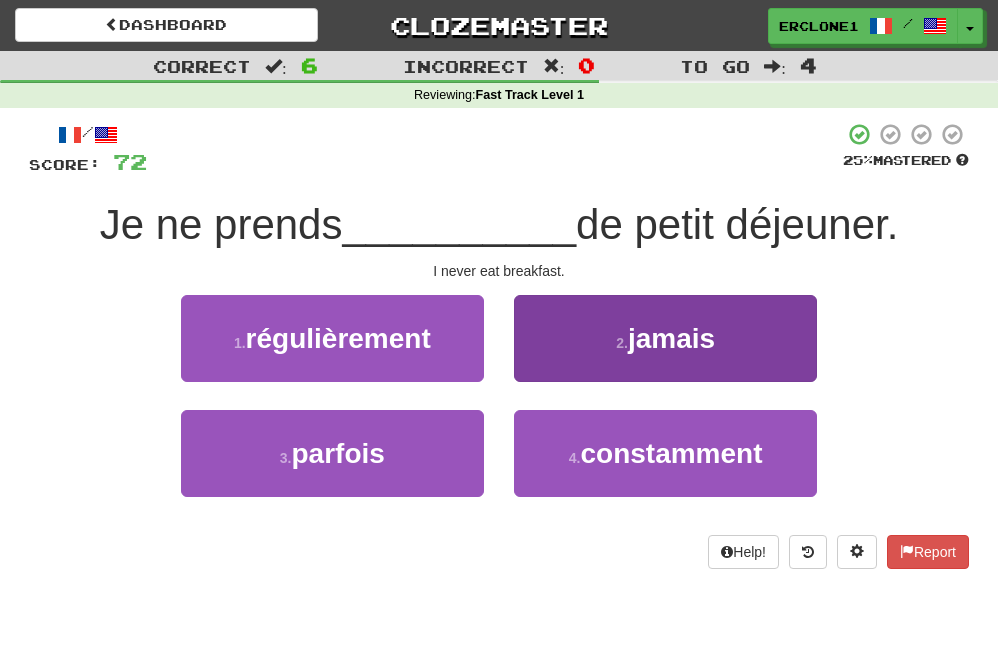 click on "2 .  jamais" at bounding box center (665, 338) 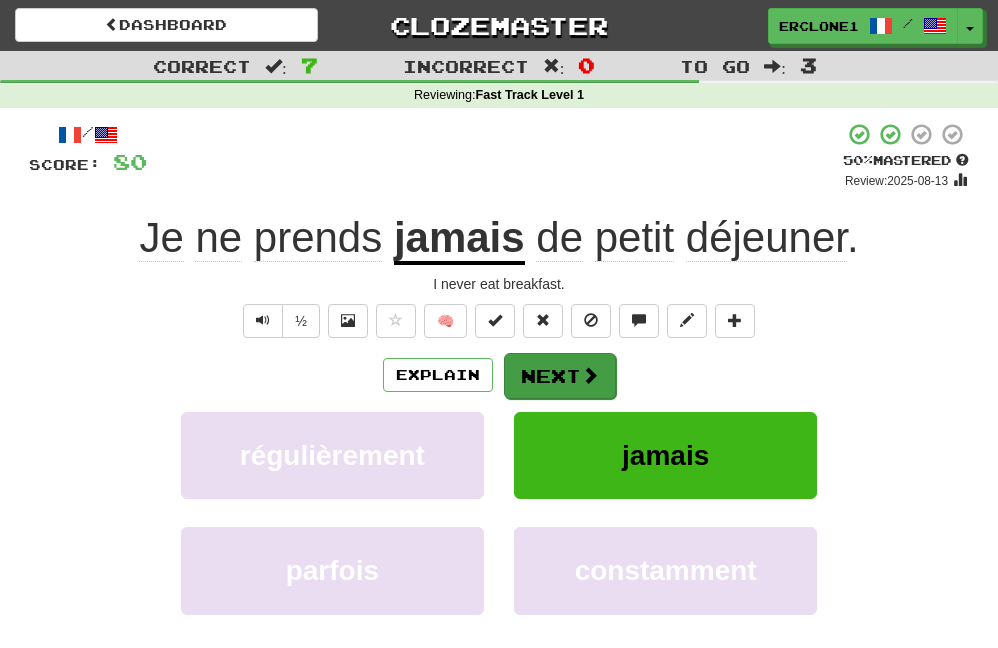 click on "Next" at bounding box center (560, 376) 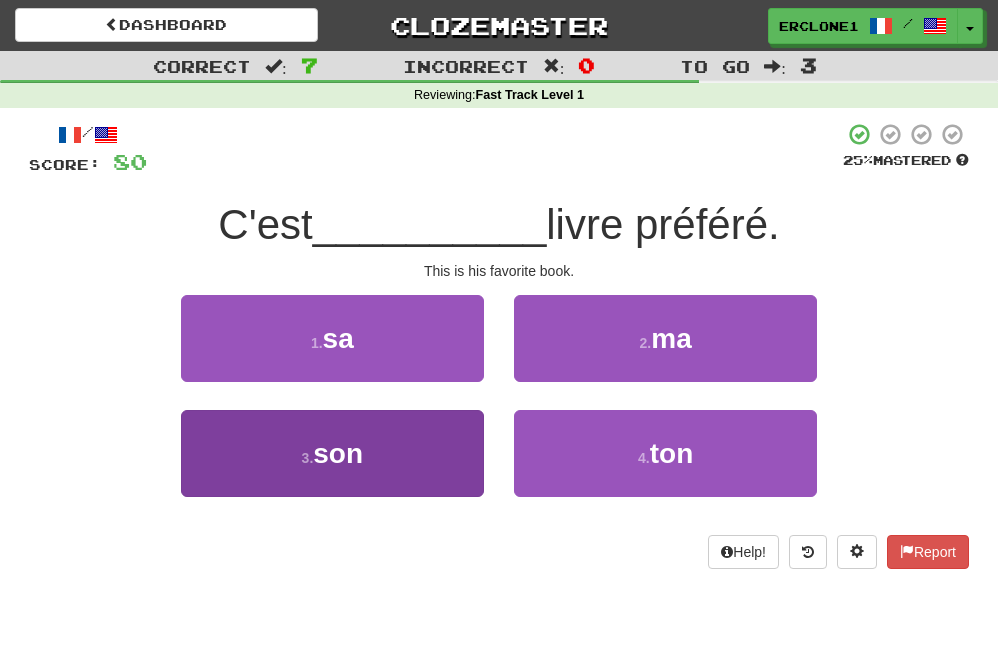 click on "3 .  son" at bounding box center (332, 453) 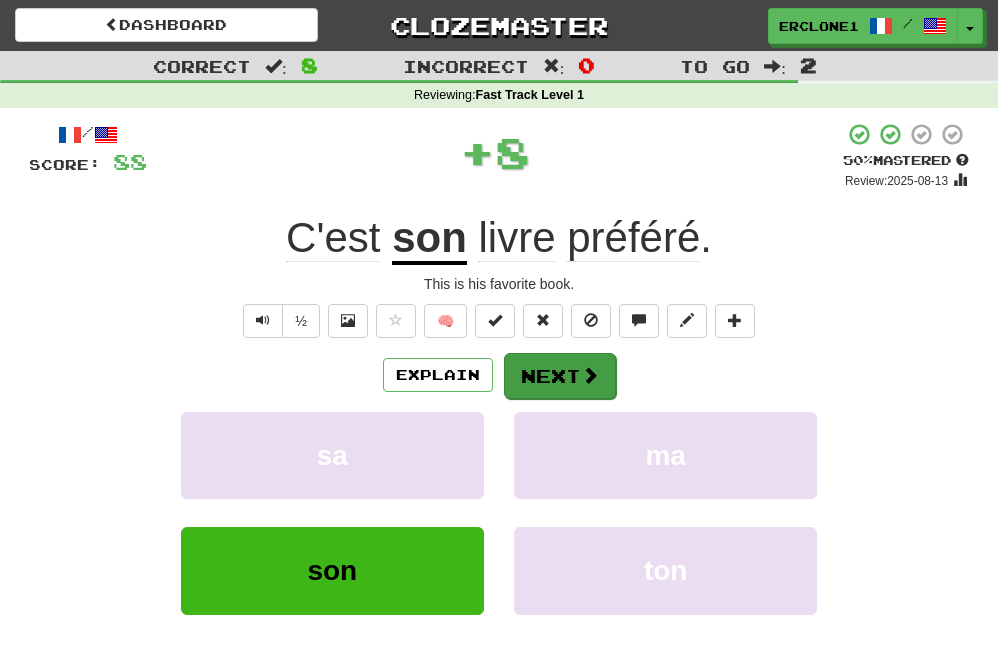 click at bounding box center [590, 375] 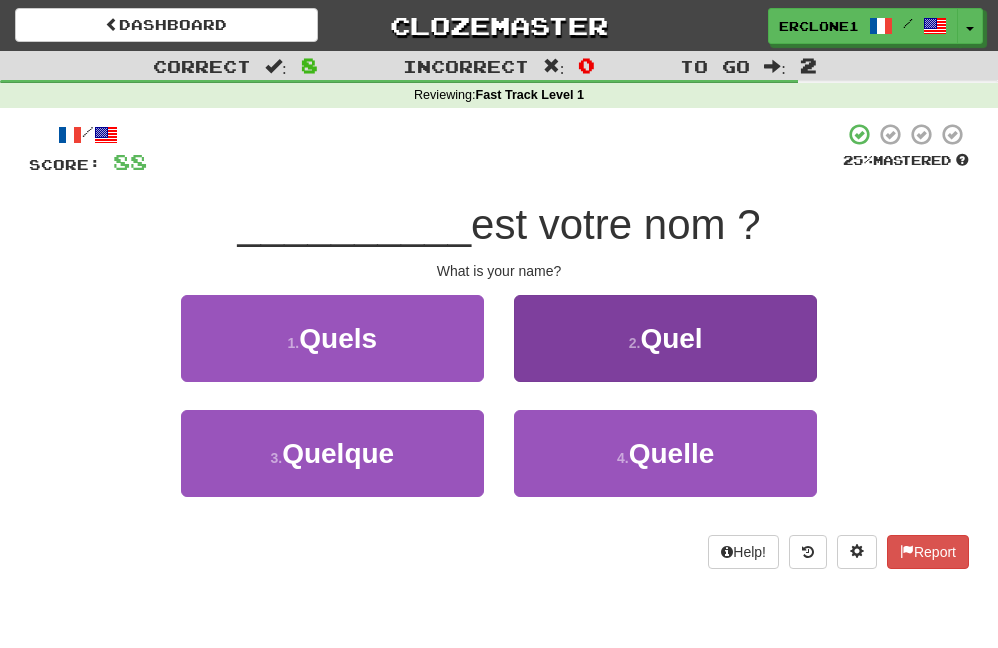 click on "2 .  Quel" at bounding box center [665, 338] 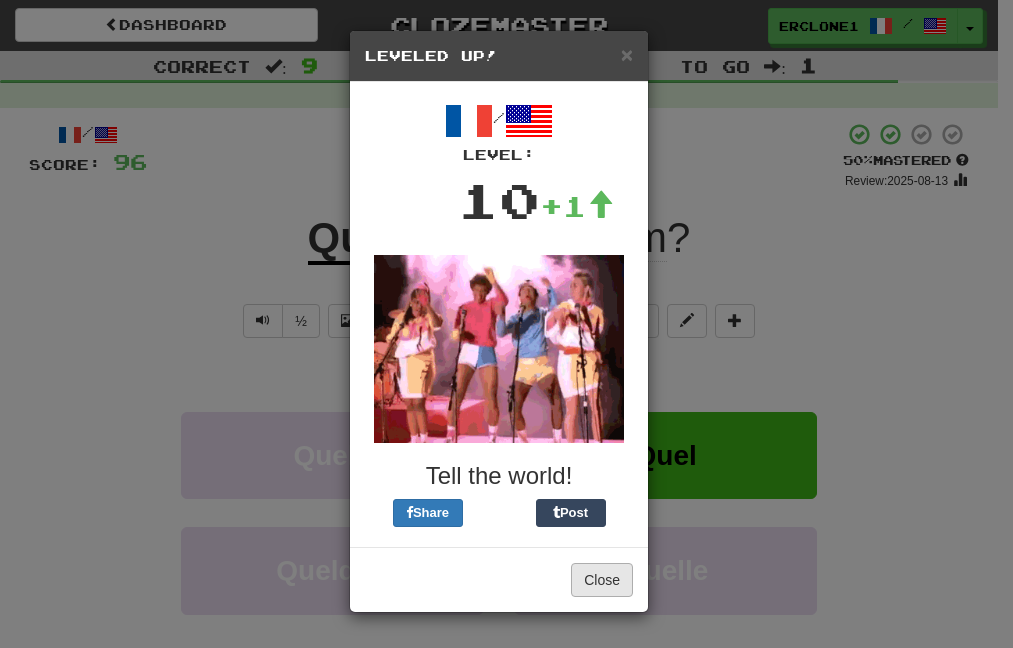 click on "Close" at bounding box center (602, 580) 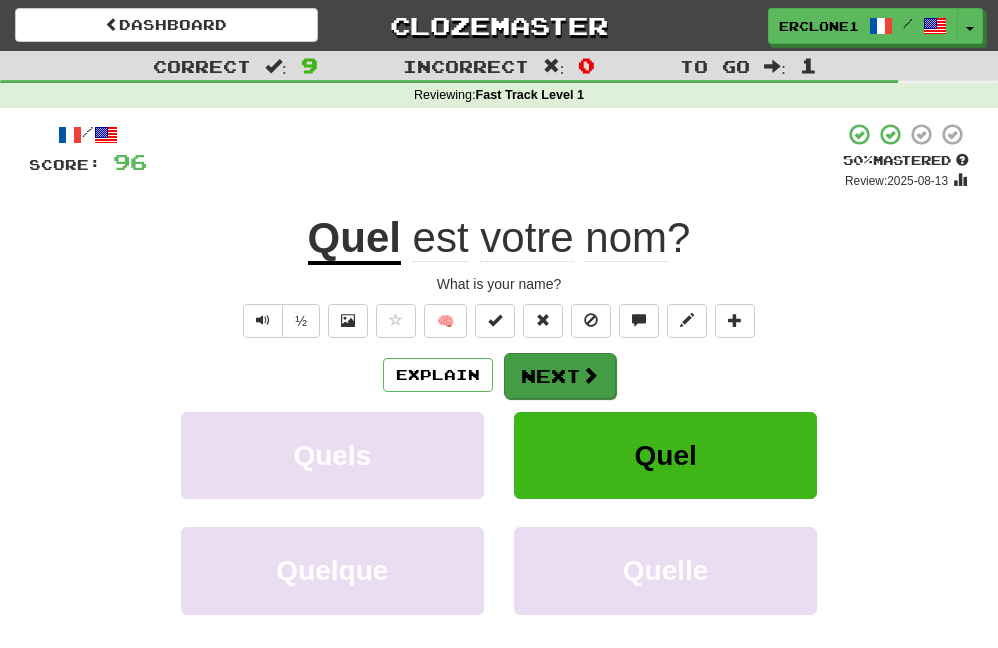 click on "Next" at bounding box center (560, 376) 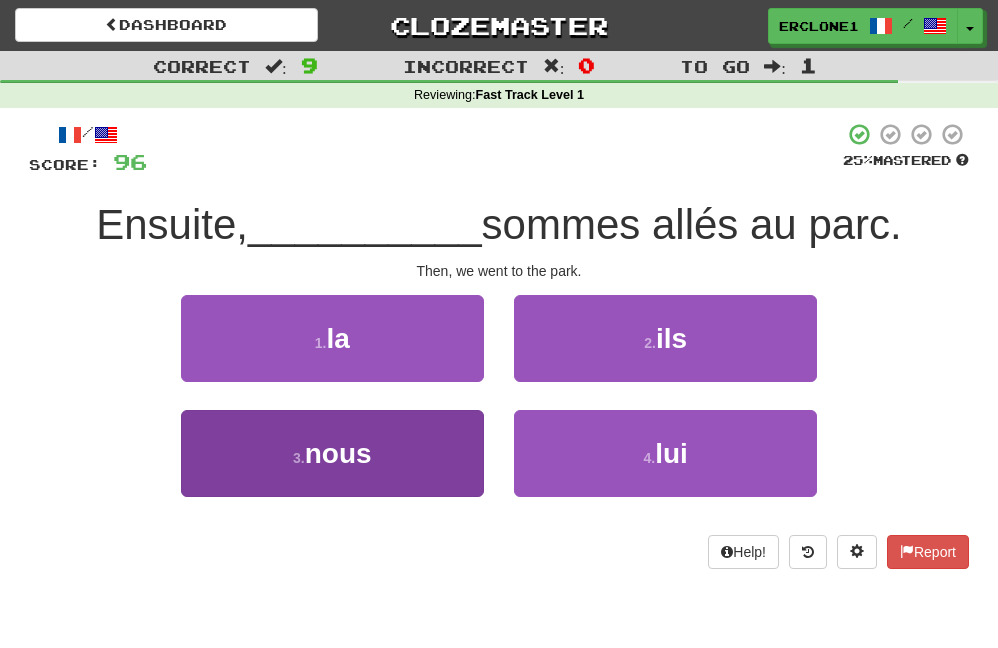 click on "3 .  nous" at bounding box center (332, 453) 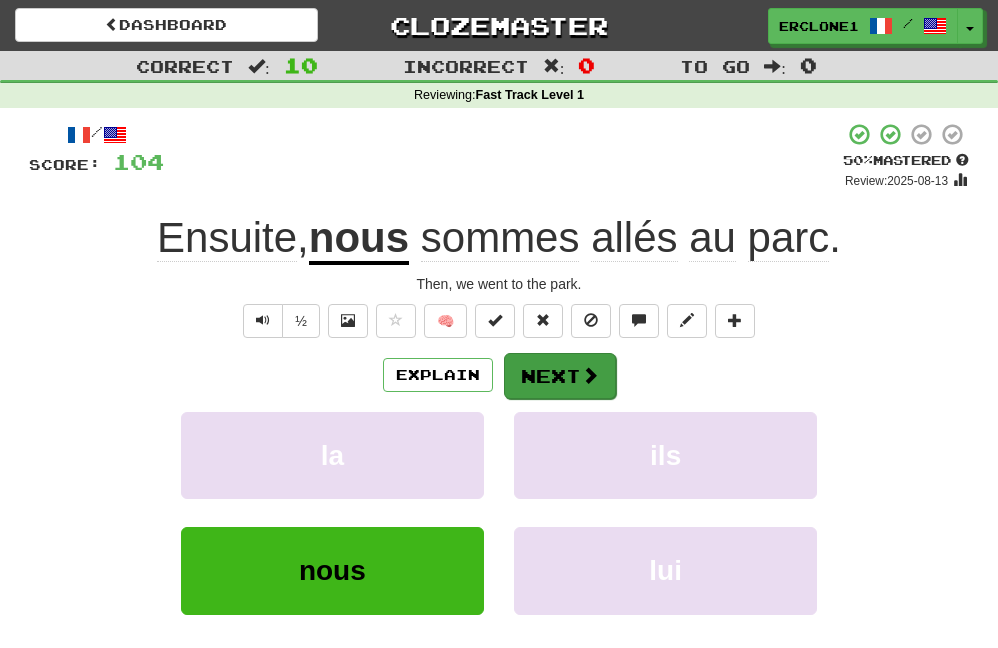 click on "Next" at bounding box center (560, 376) 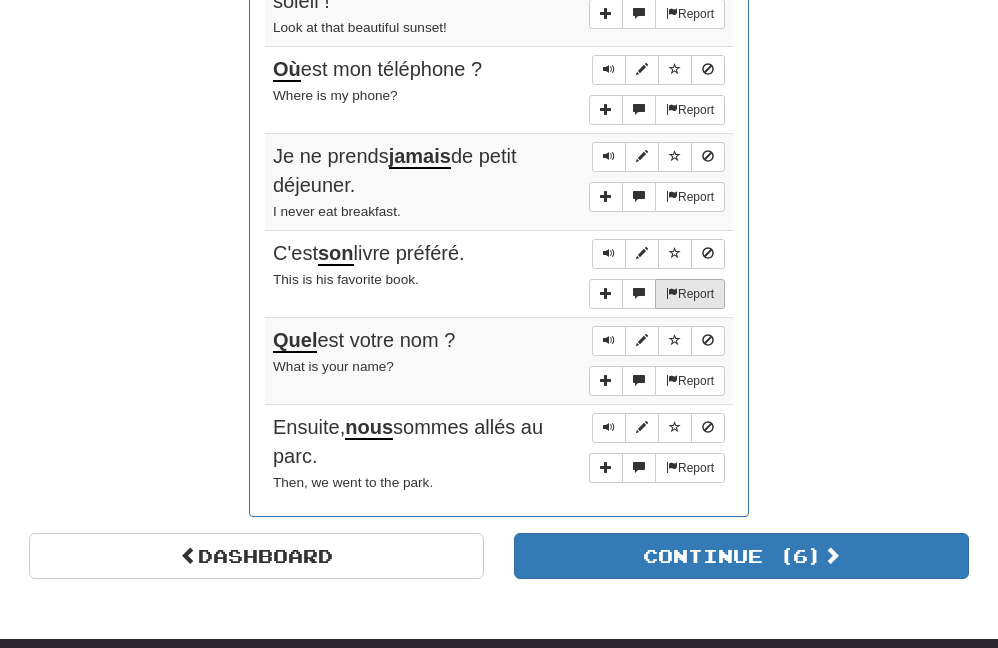 scroll, scrollTop: 1609, scrollLeft: 0, axis: vertical 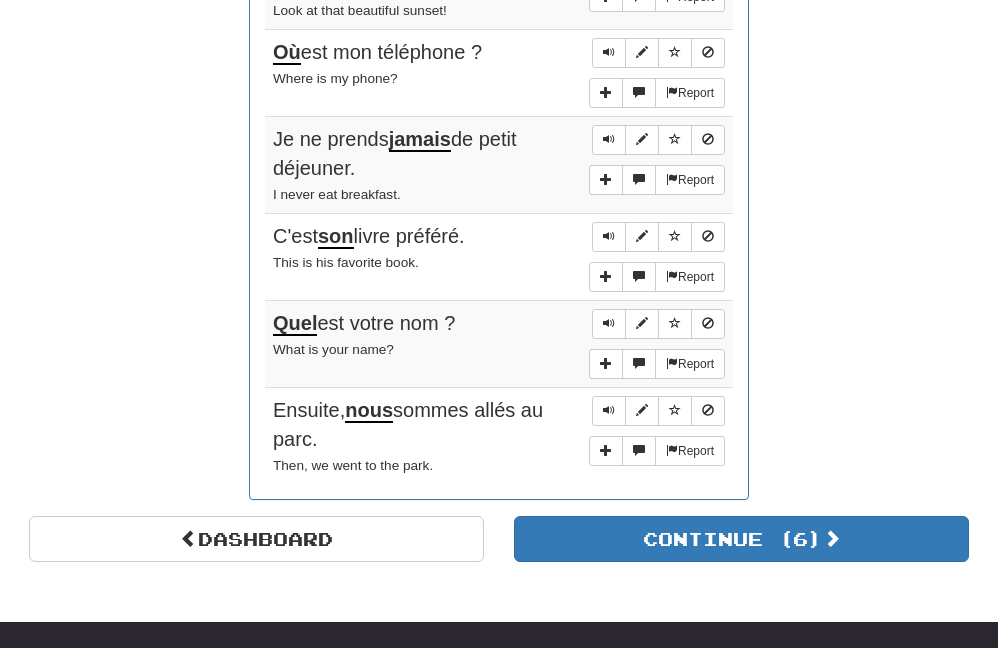 click on "Continue ( 6 )" at bounding box center (741, 539) 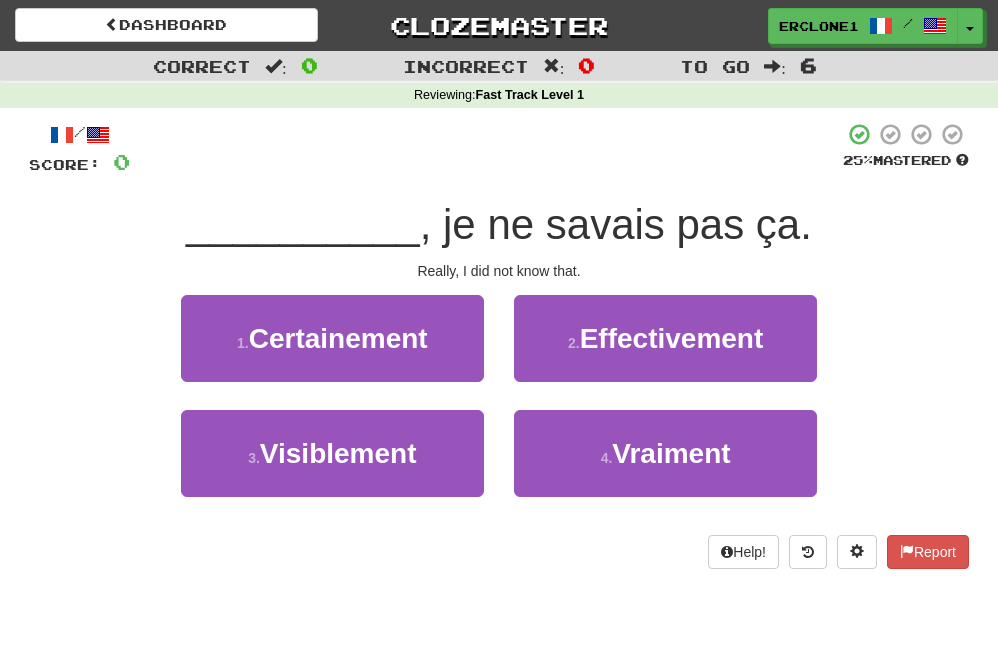 scroll, scrollTop: 5, scrollLeft: 0, axis: vertical 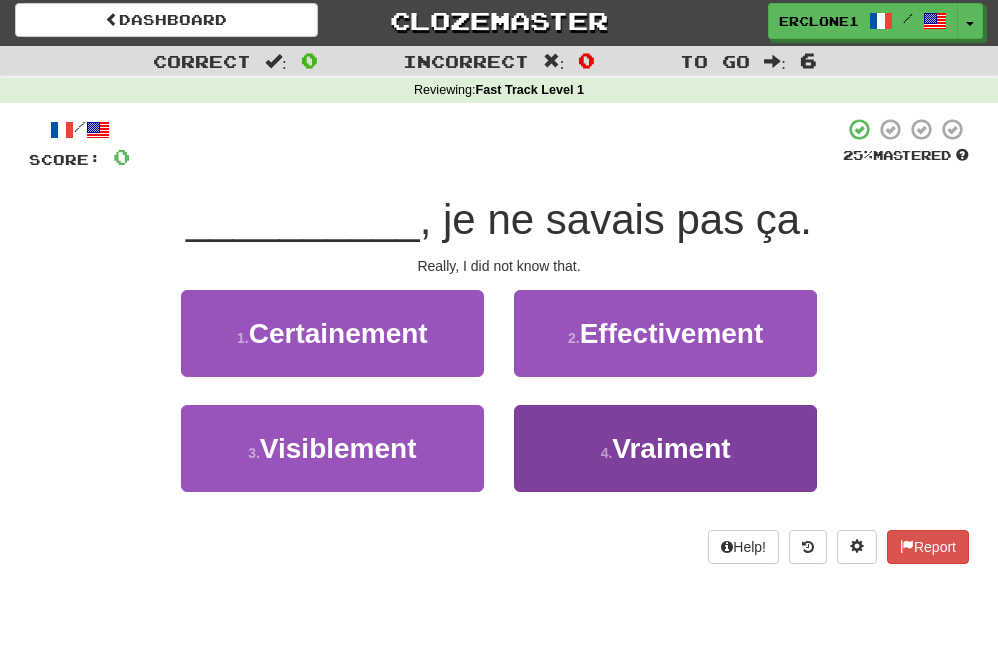 click on "4 .  Vraiment" at bounding box center [665, 448] 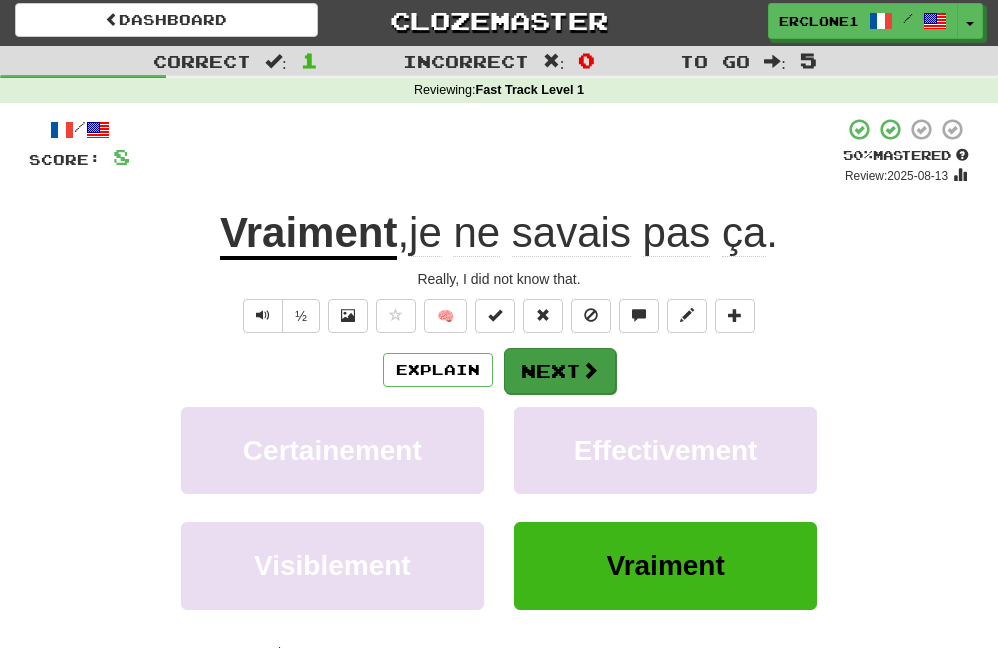 click on "Next" at bounding box center (560, 371) 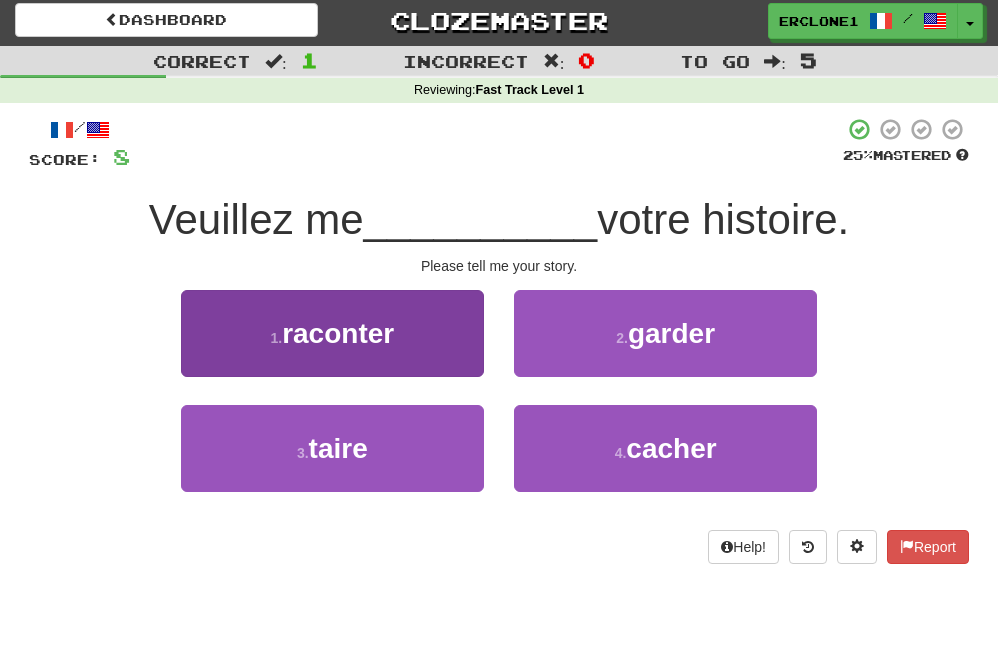 click on "1 .  raconter" at bounding box center (332, 333) 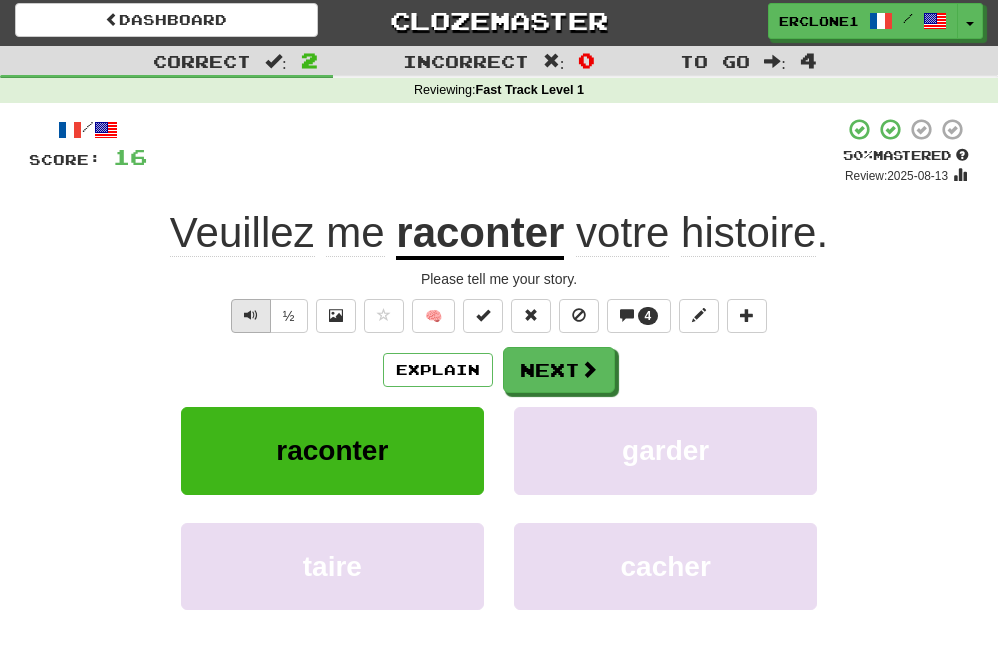 click at bounding box center [251, 315] 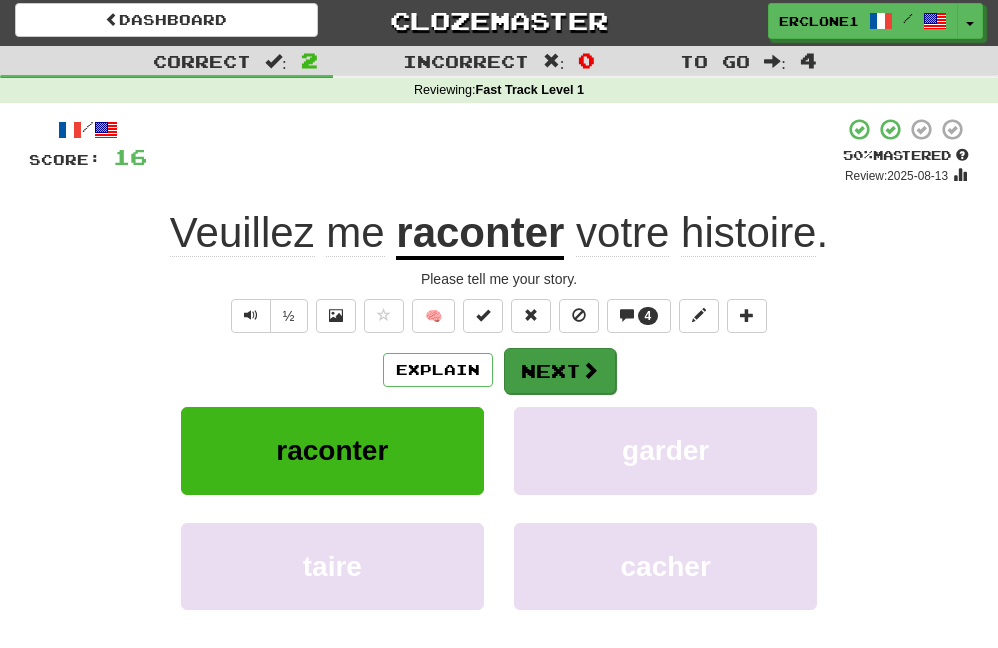 click at bounding box center [590, 370] 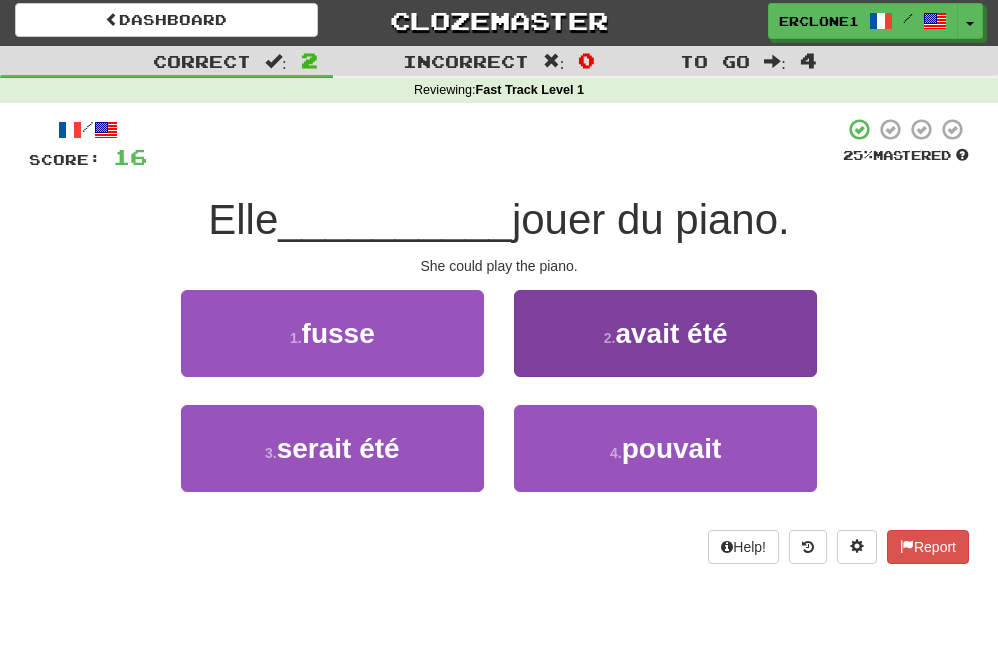 click on "pouvait" at bounding box center (672, 448) 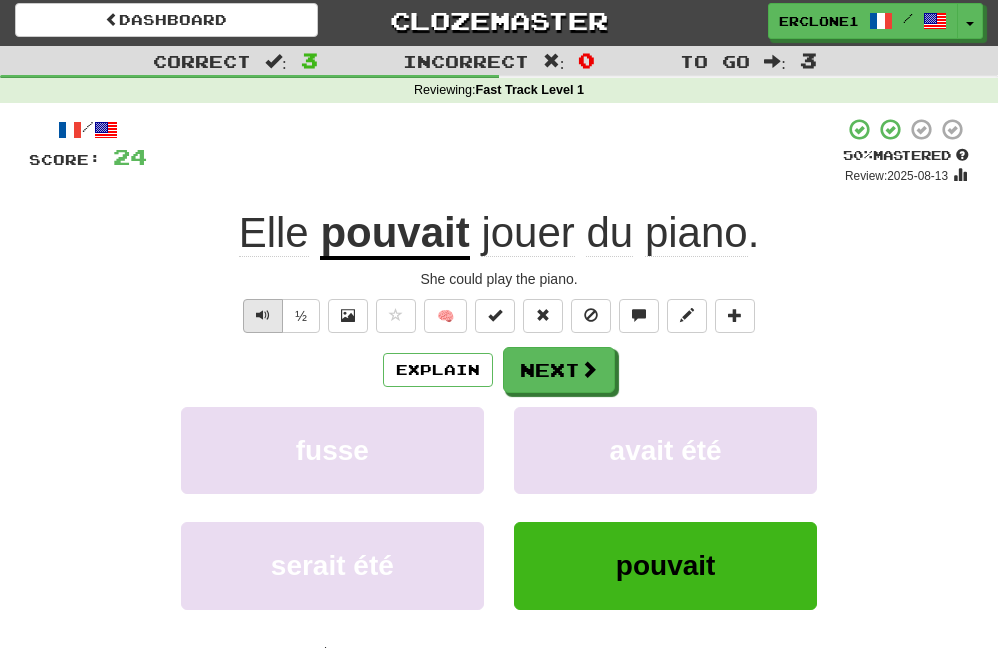 click at bounding box center [263, 315] 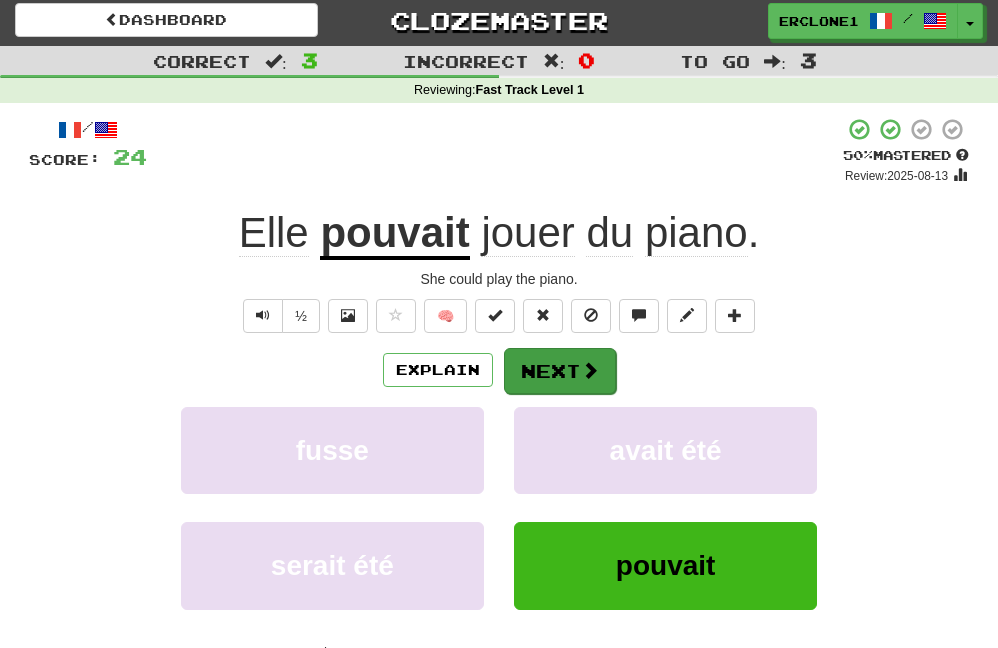 click on "Next" at bounding box center [560, 371] 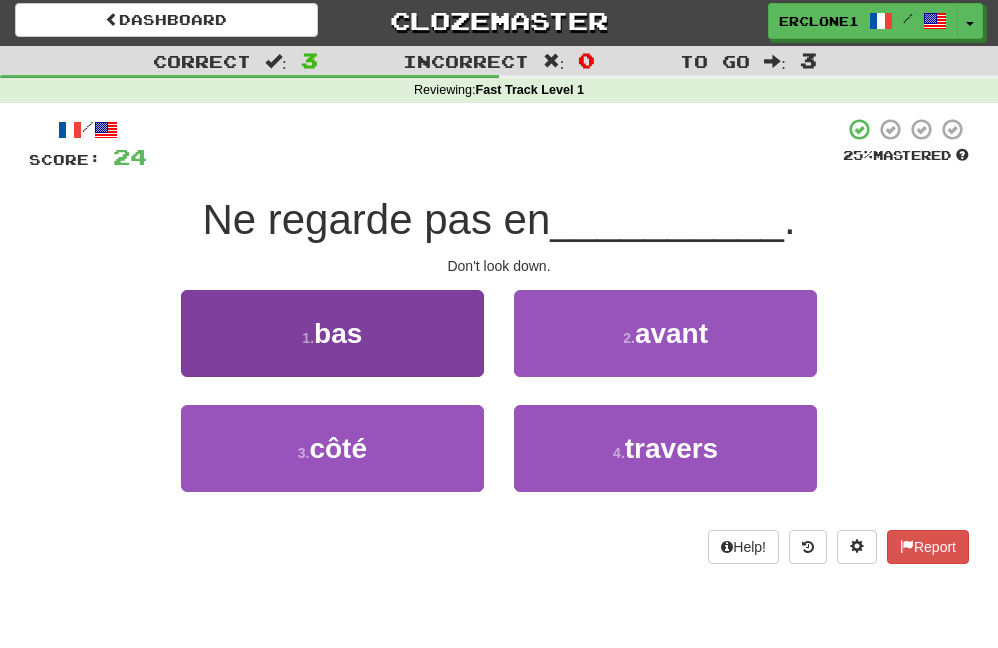 click on "bas" at bounding box center [338, 333] 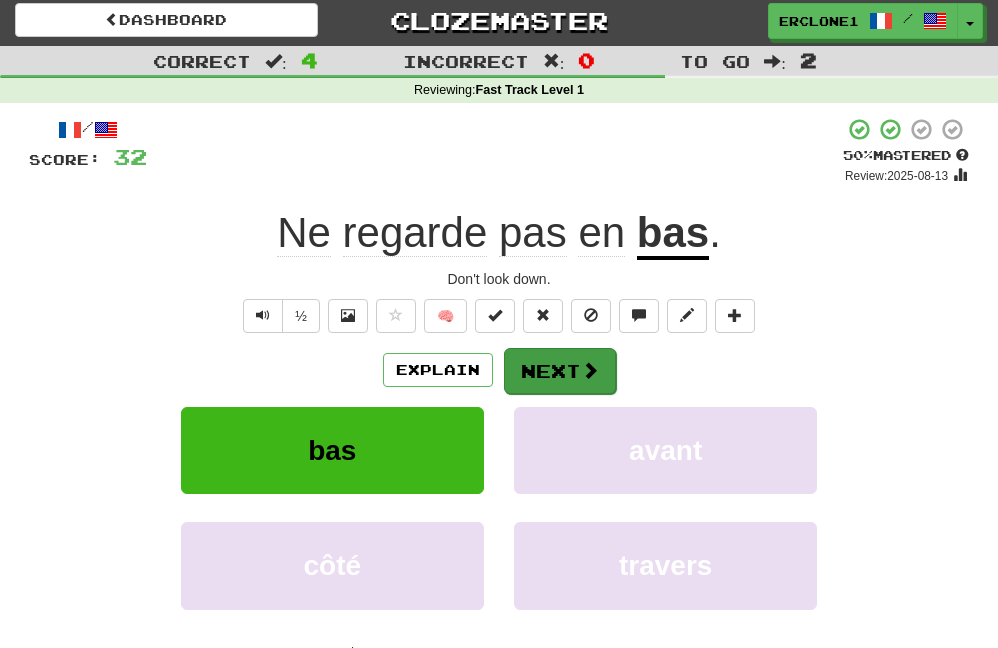 click on "Next" at bounding box center (560, 371) 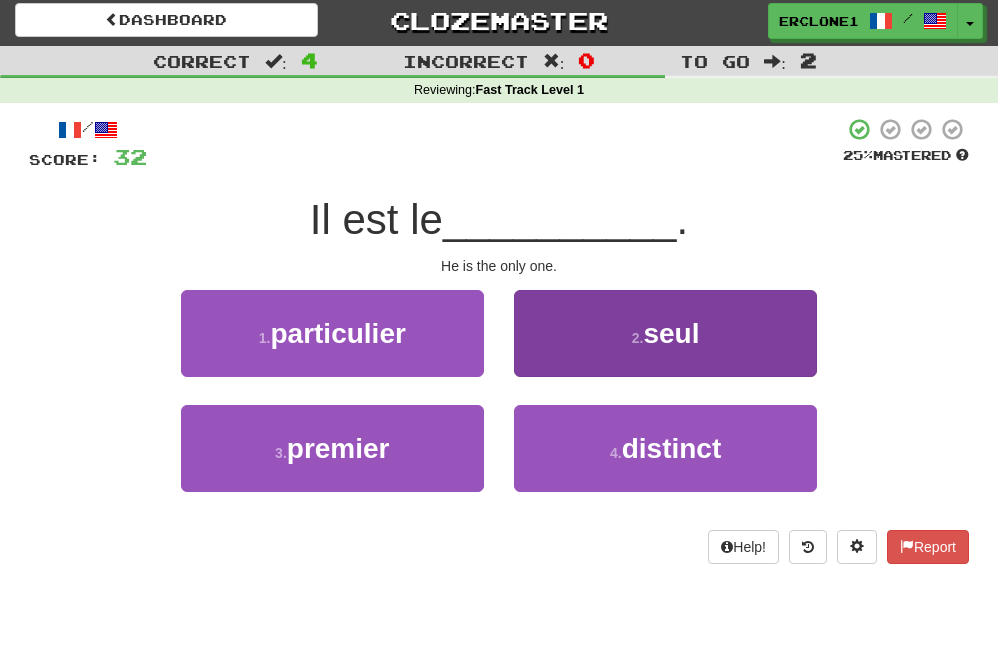 click on "2 .  seul" at bounding box center (665, 333) 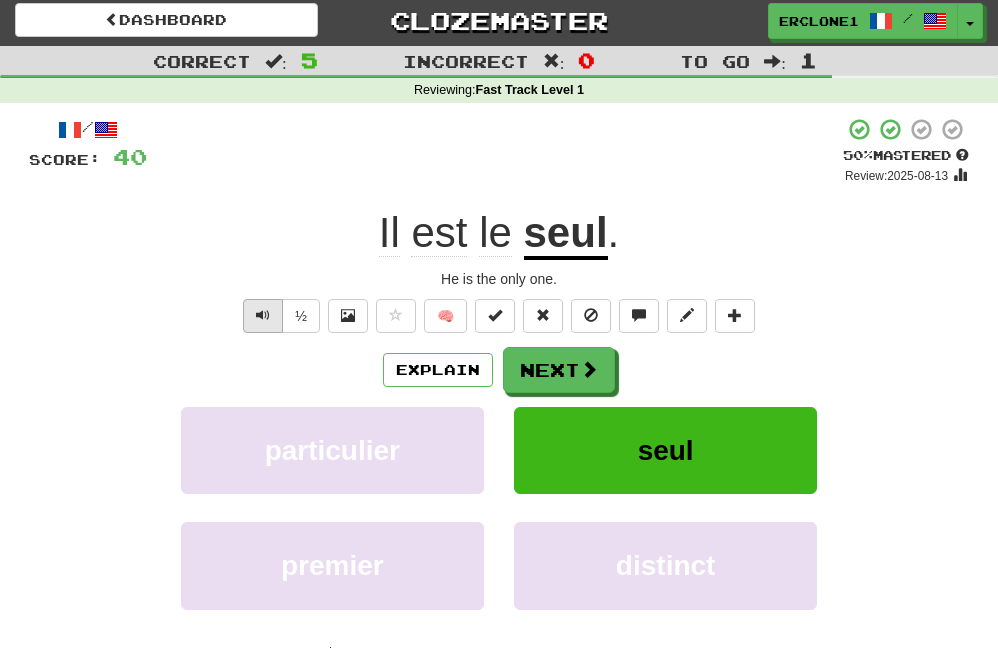 click at bounding box center [263, 316] 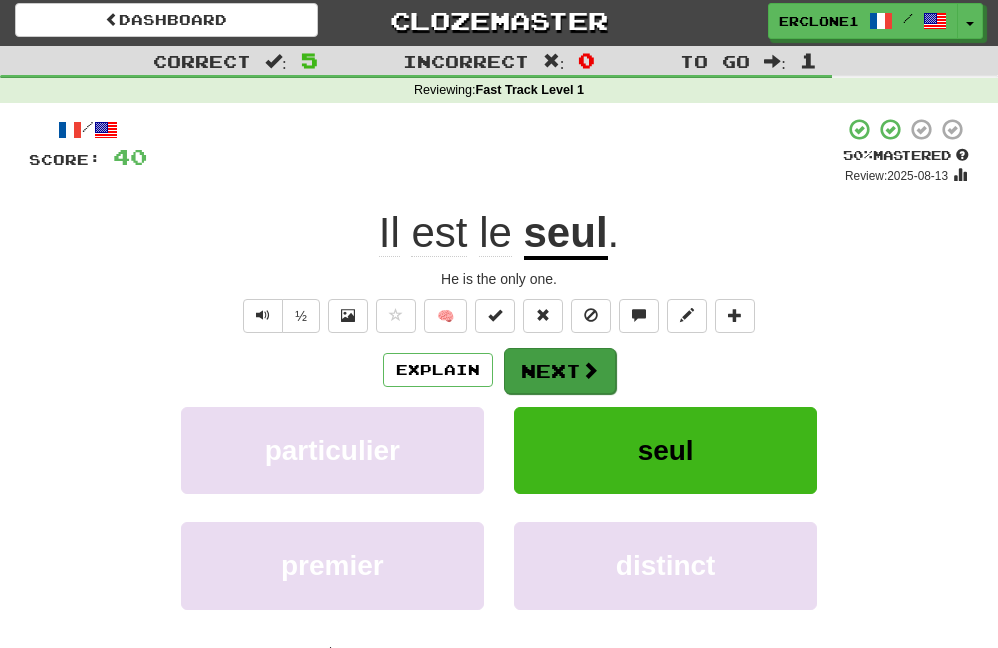 click on "Next" at bounding box center [560, 371] 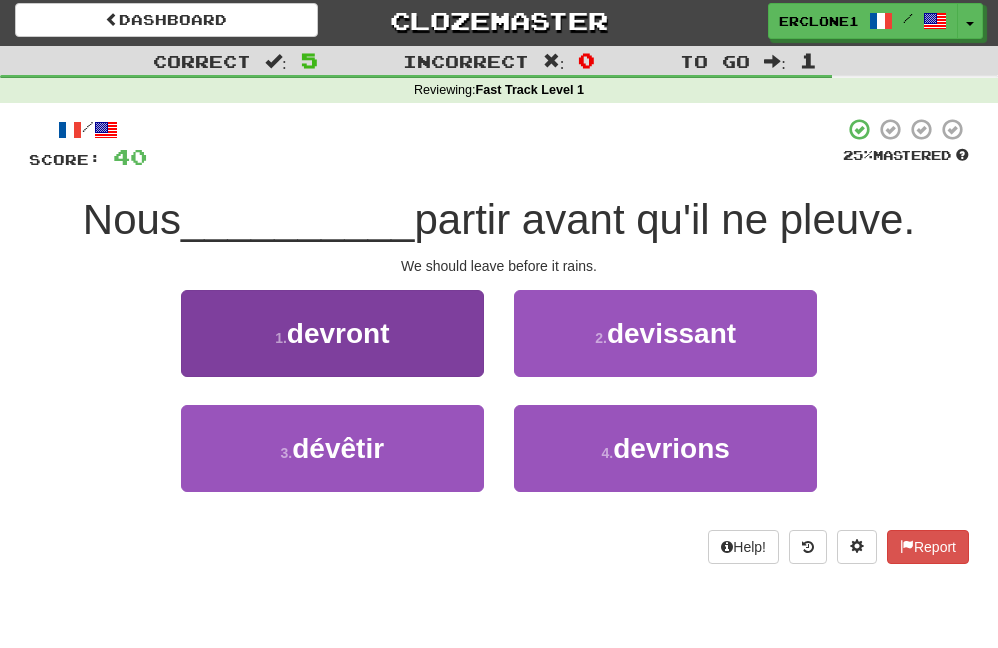 click on "1 .  devront" at bounding box center [332, 333] 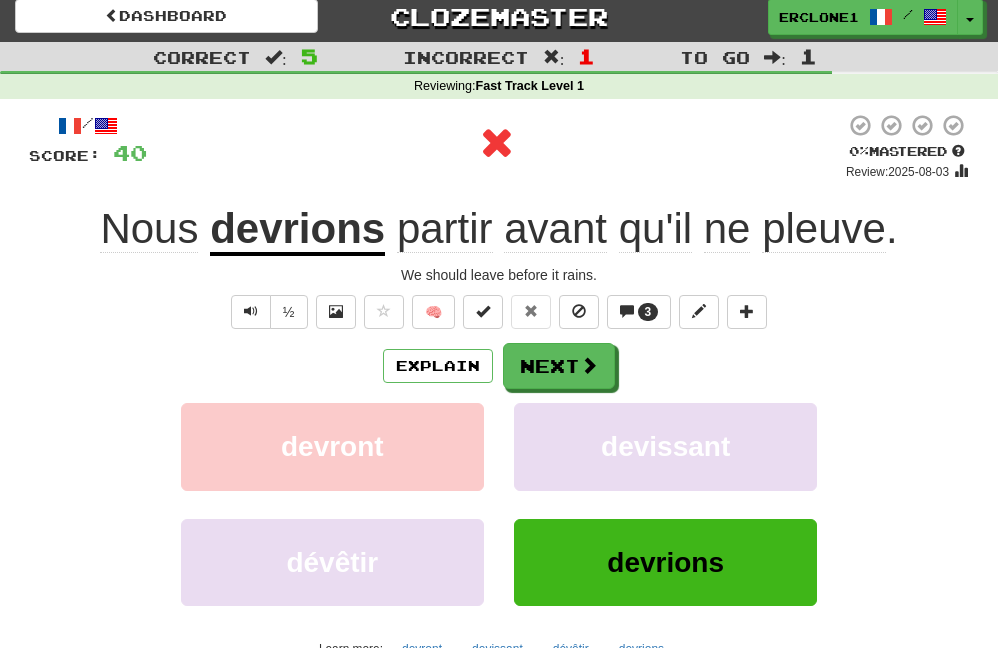 scroll, scrollTop: 13, scrollLeft: 0, axis: vertical 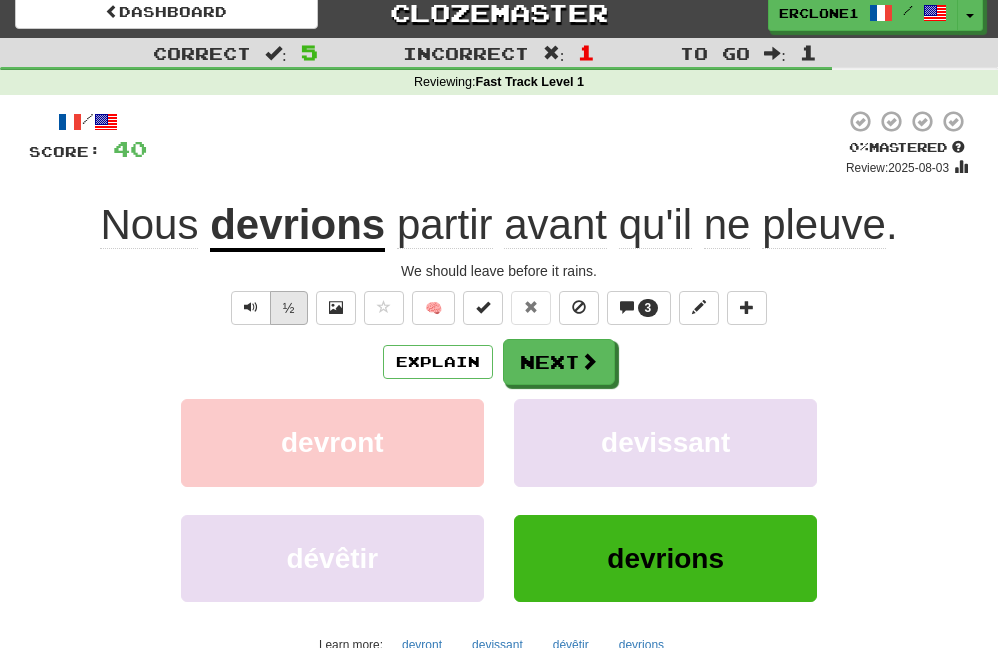 click on "½" at bounding box center (289, 308) 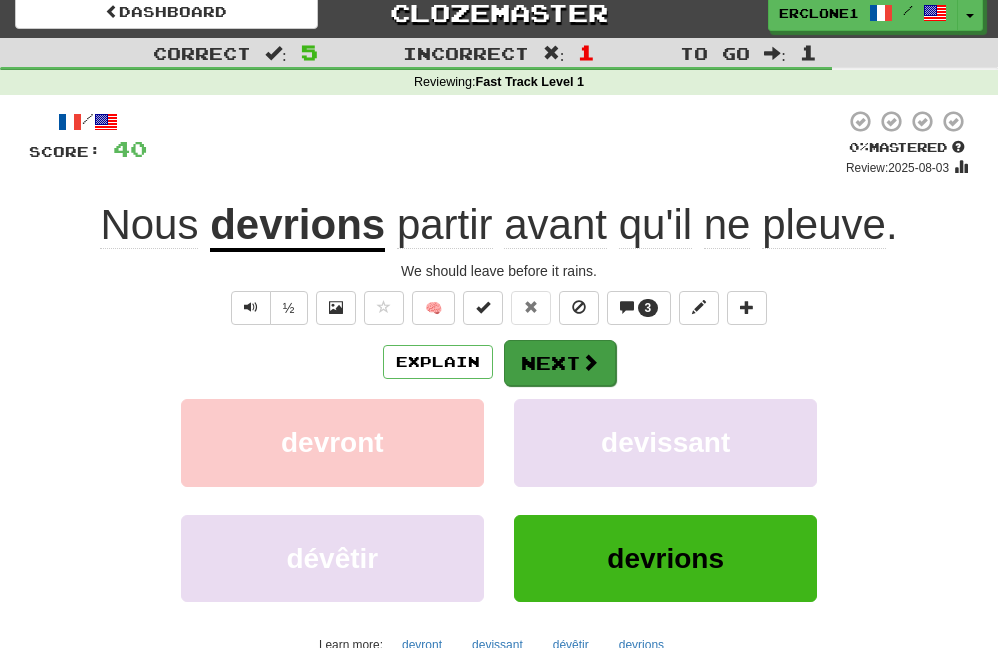 click at bounding box center (590, 362) 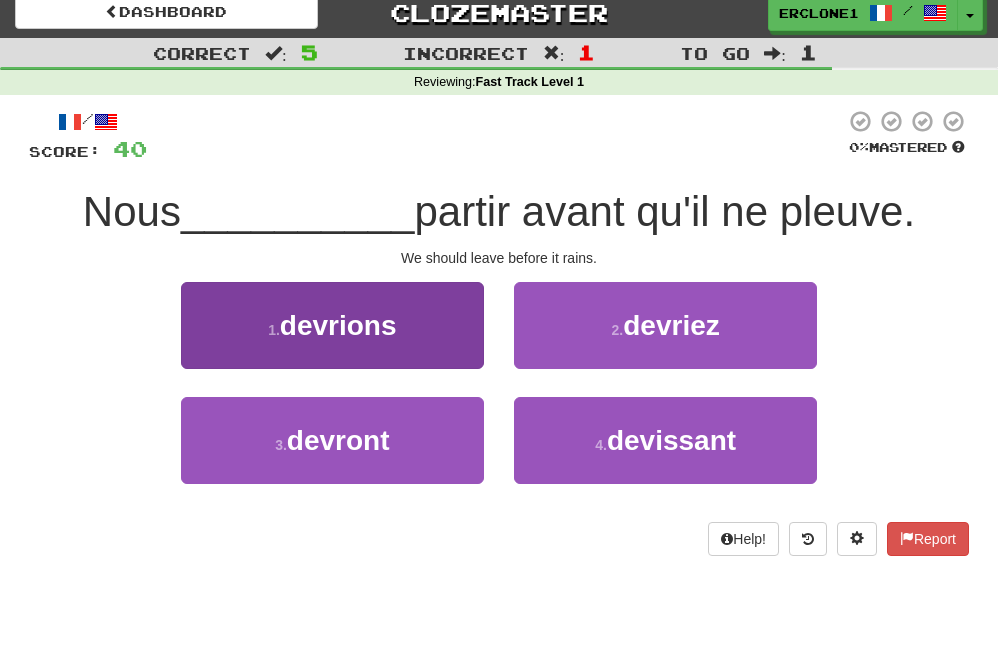 click on "devrions" at bounding box center [338, 325] 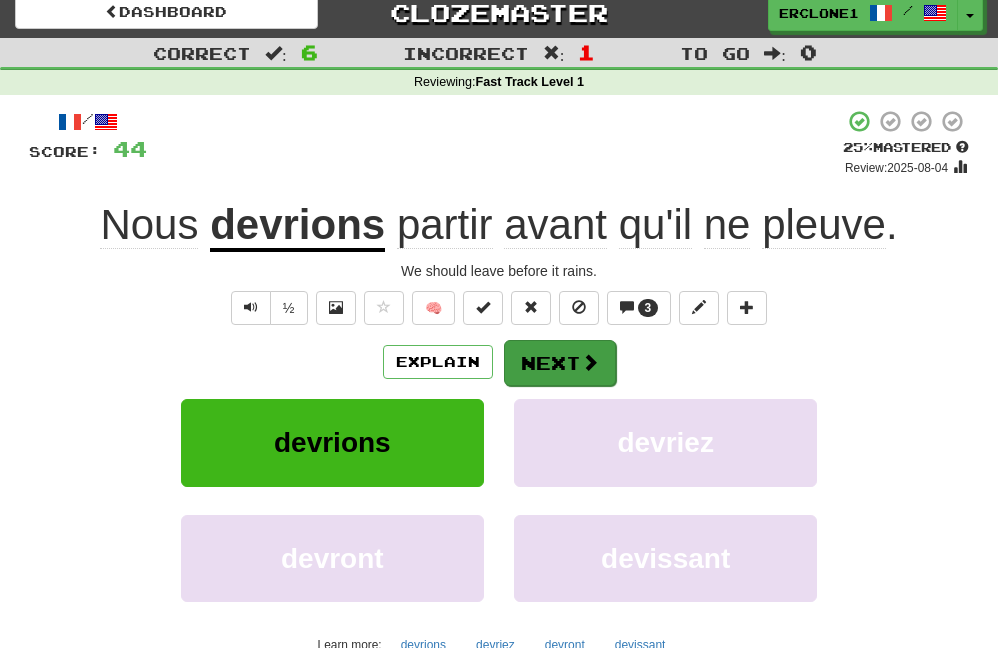 click on "Next" at bounding box center (560, 363) 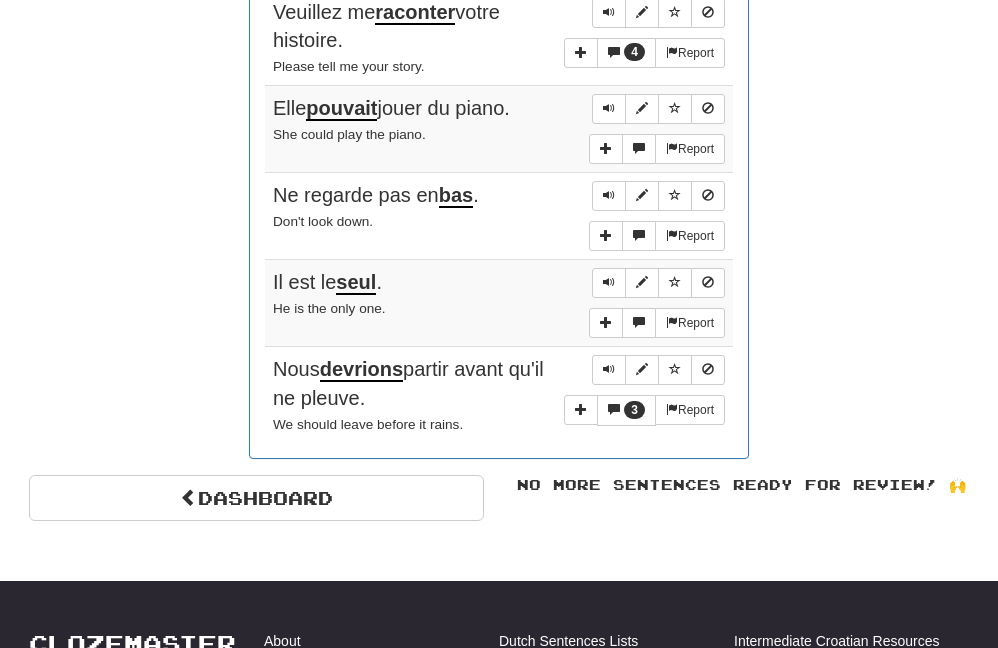 scroll, scrollTop: 1476, scrollLeft: 0, axis: vertical 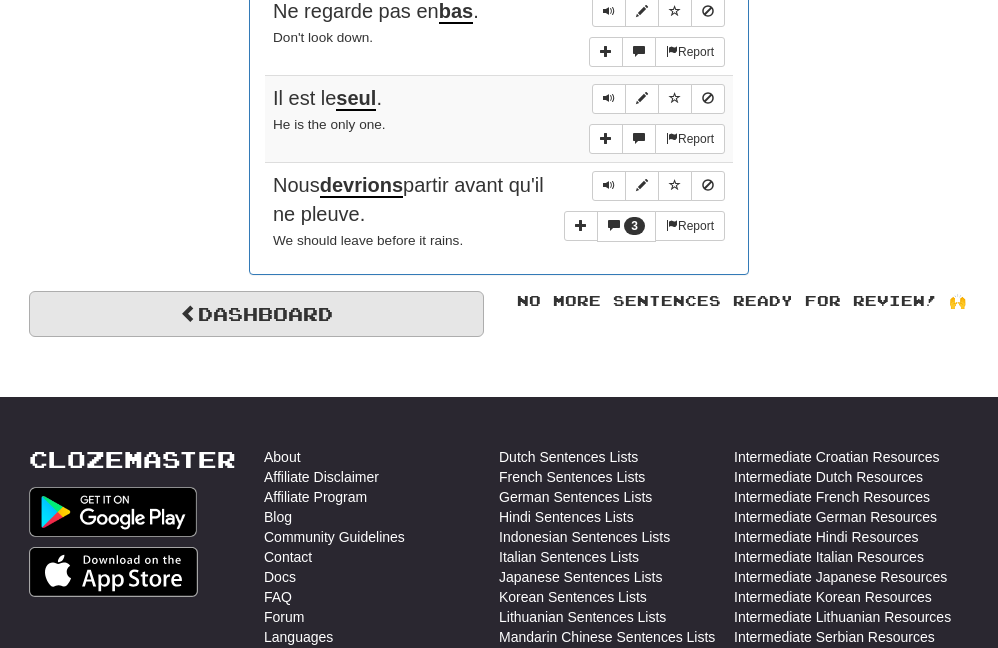 click on "Dashboard" at bounding box center (256, 314) 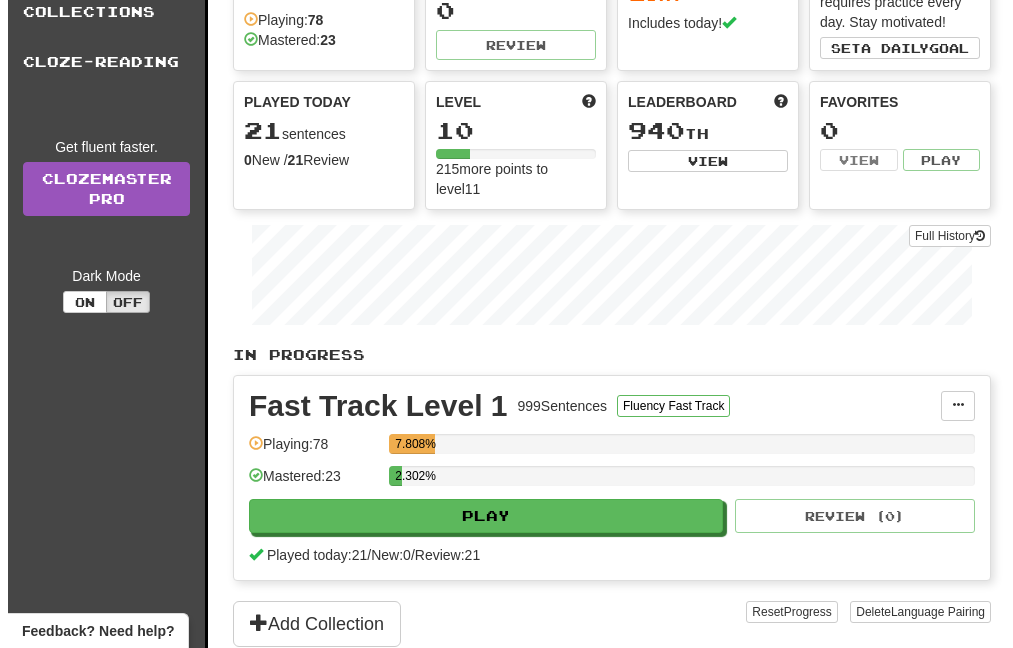 scroll, scrollTop: 189, scrollLeft: 0, axis: vertical 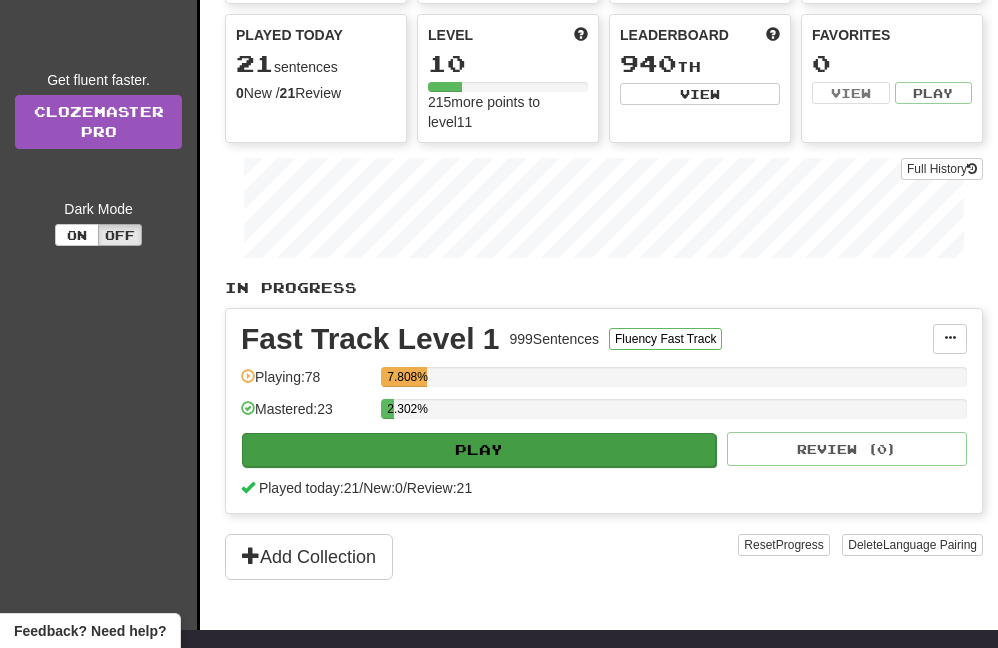 click on "Play" at bounding box center [479, 450] 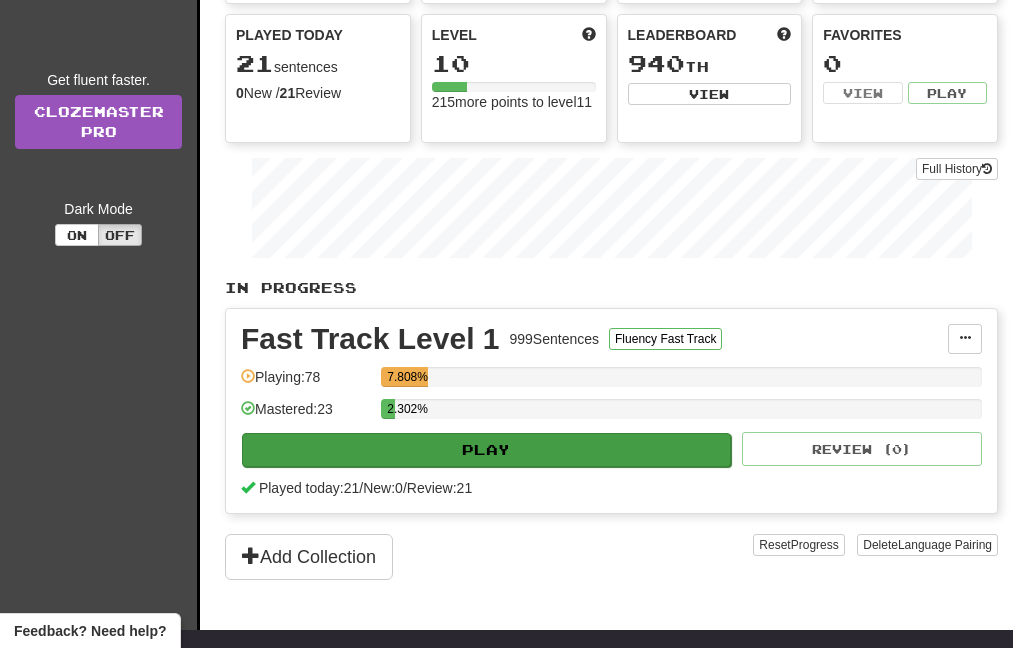 select on "**" 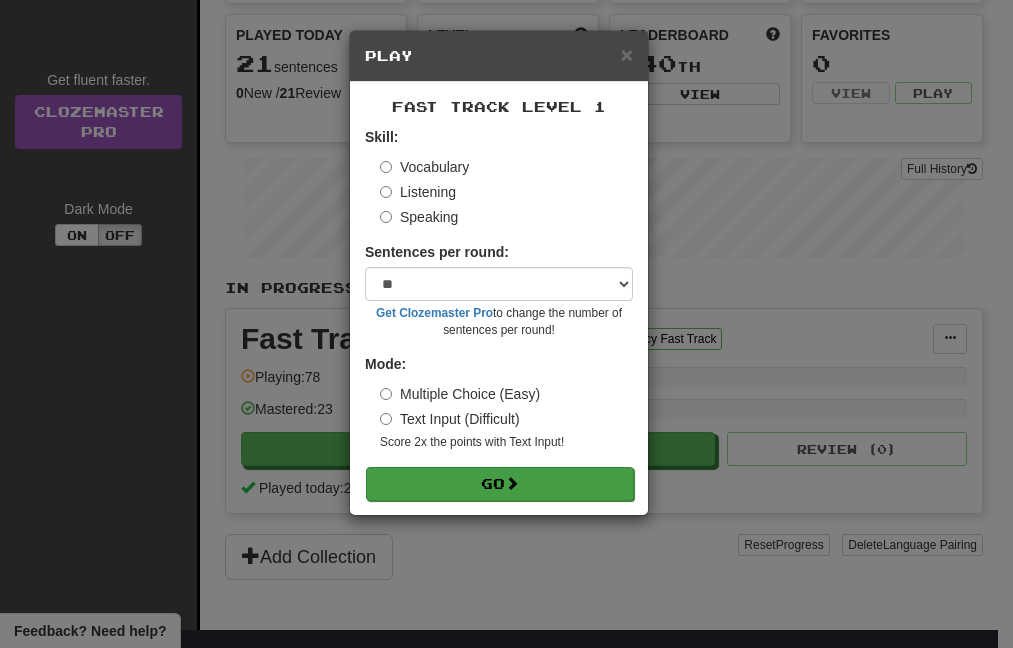 click on "Go" at bounding box center (500, 484) 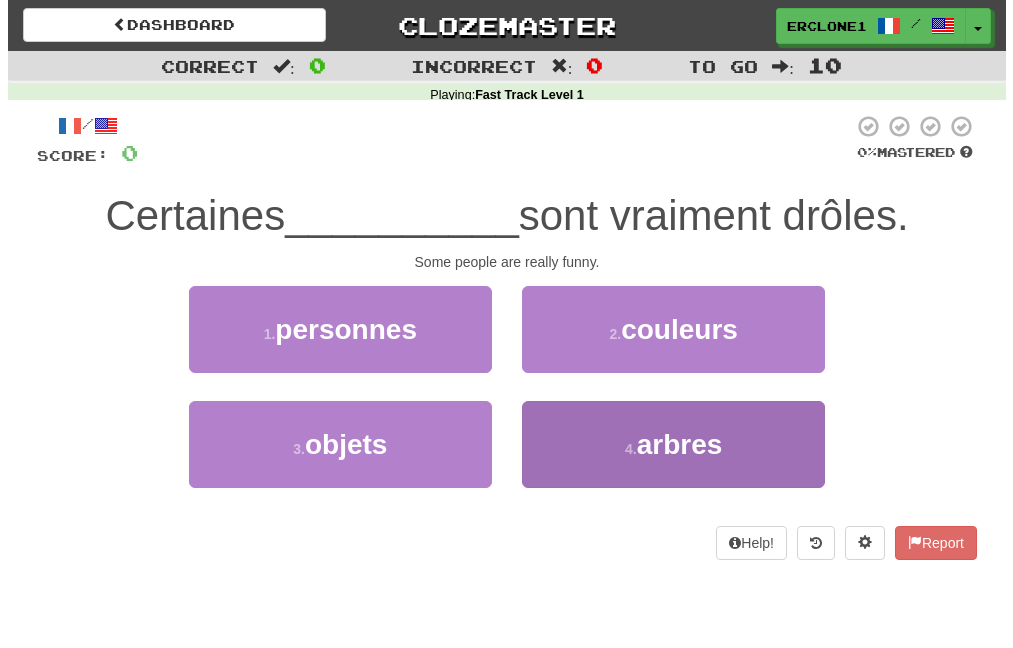 scroll, scrollTop: 0, scrollLeft: 0, axis: both 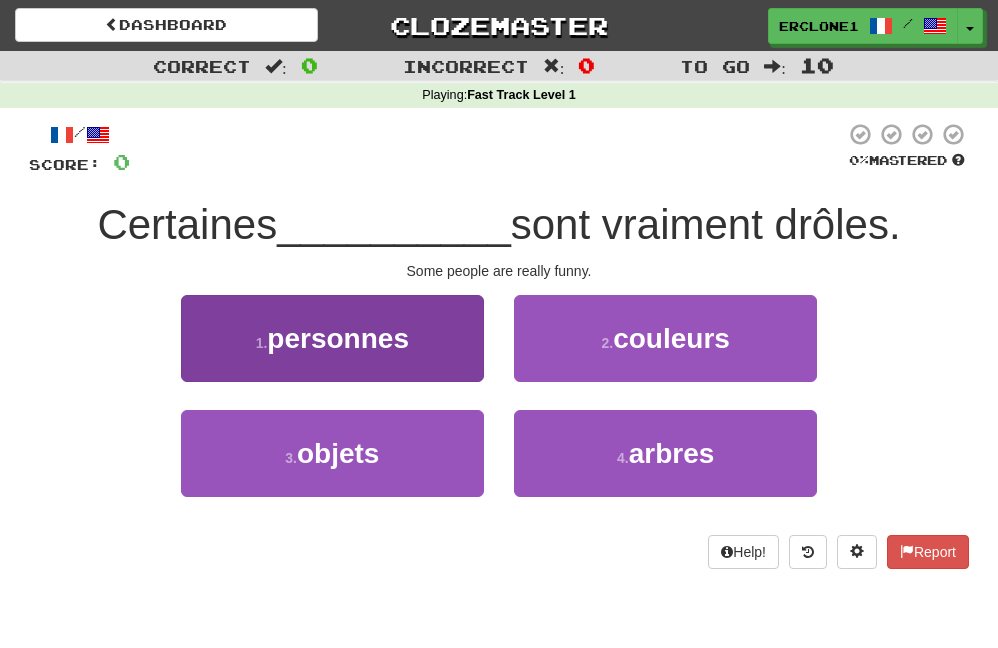 click on "personnes" at bounding box center (338, 338) 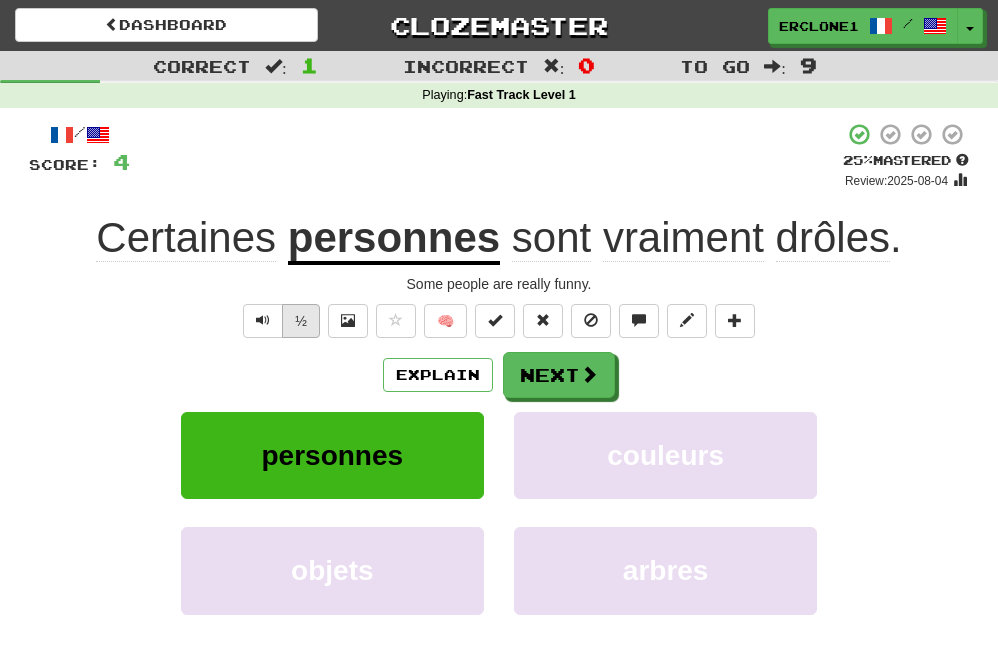 click on "½" at bounding box center (301, 321) 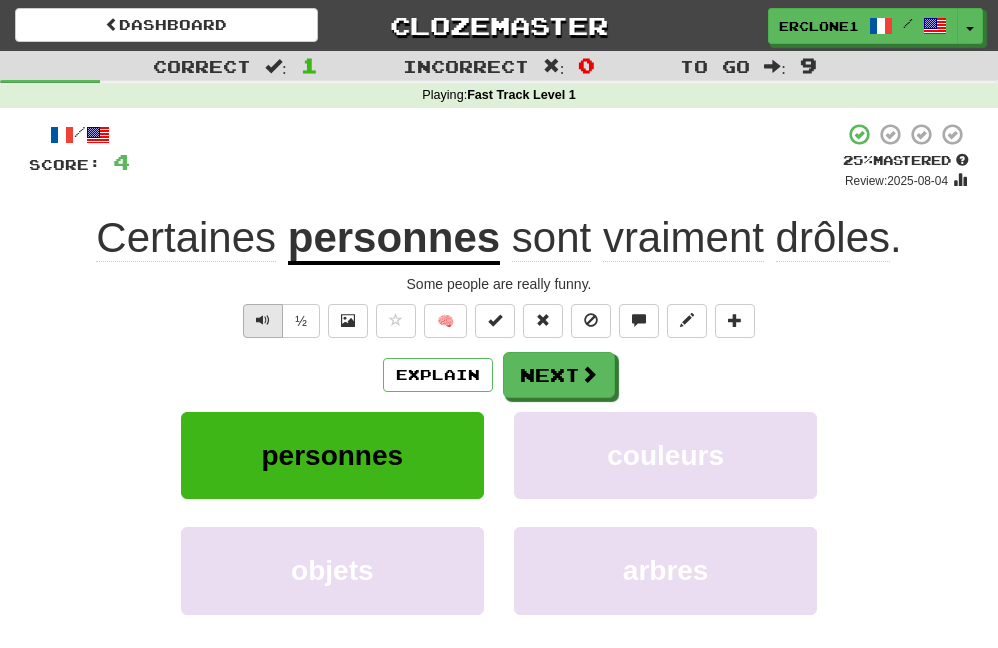 click at bounding box center [263, 320] 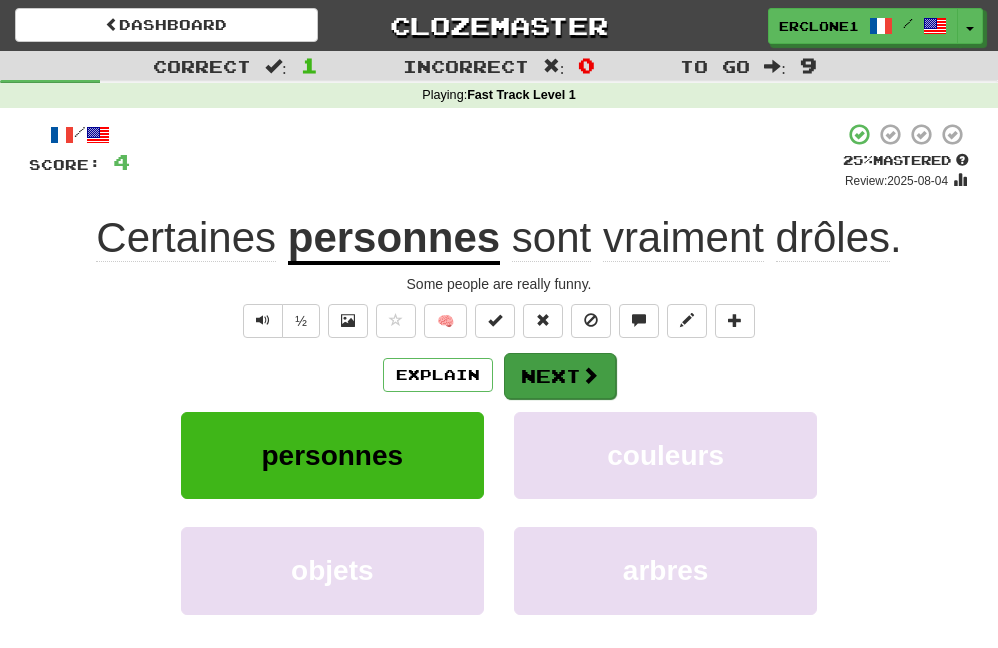 click at bounding box center (590, 375) 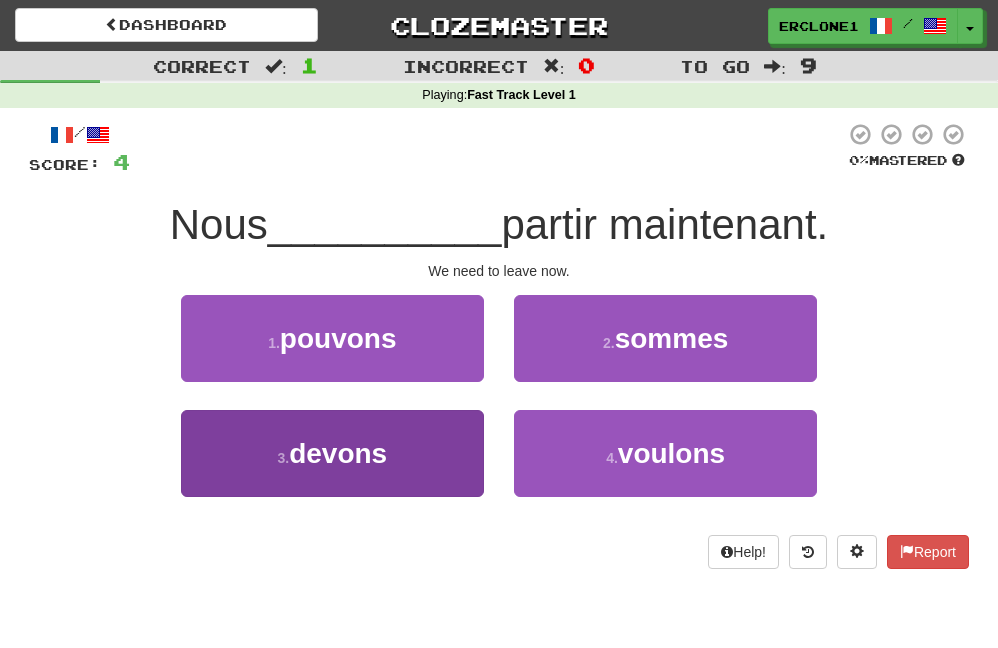 click on "devons" at bounding box center (338, 453) 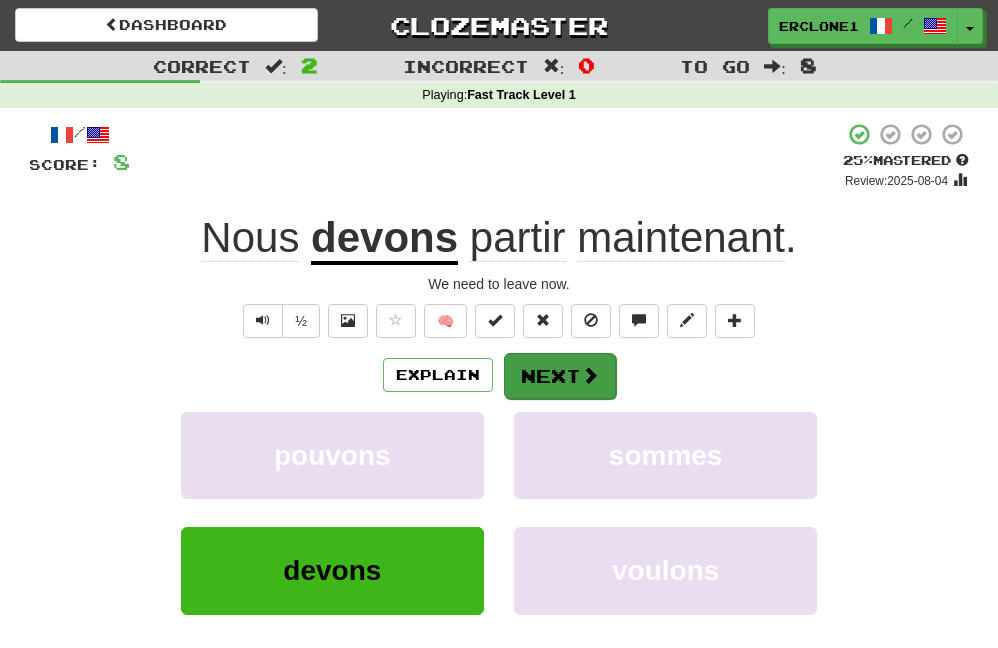 click at bounding box center [590, 375] 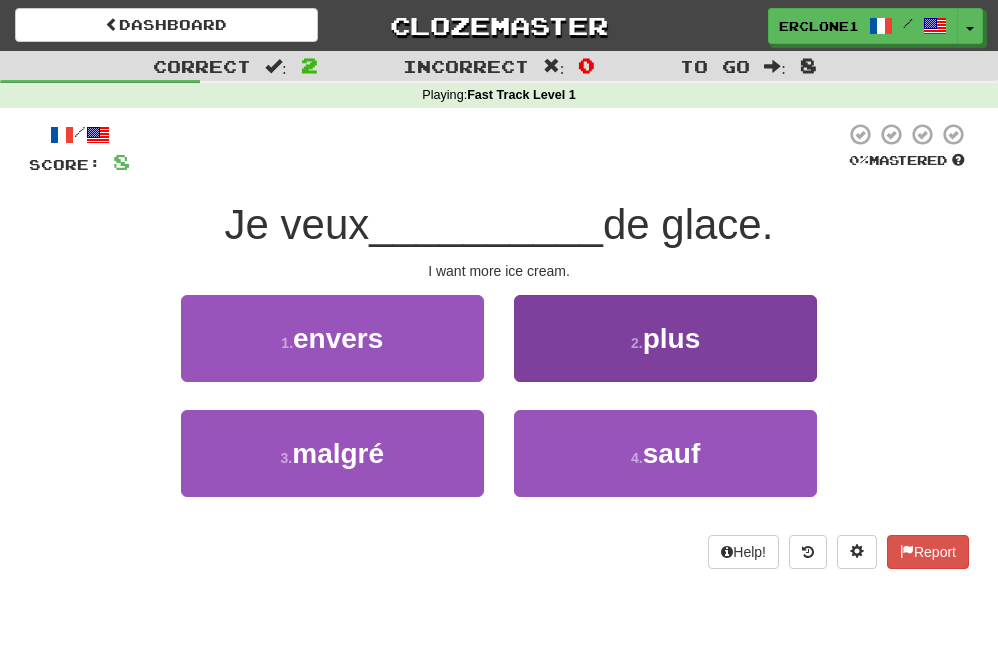 click on "plus" at bounding box center (672, 338) 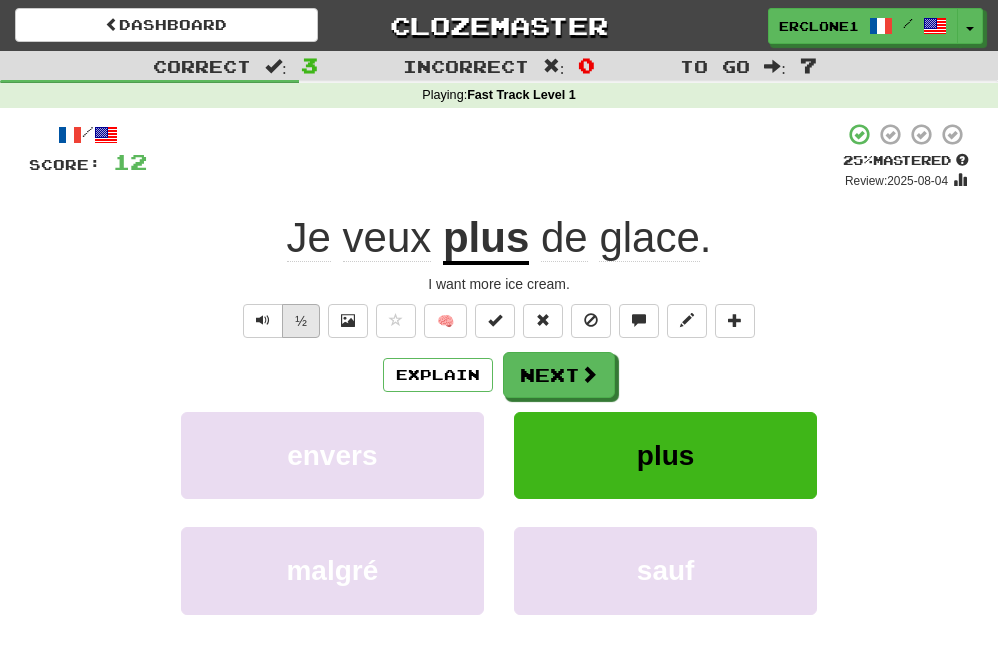 click on "½" at bounding box center (301, 321) 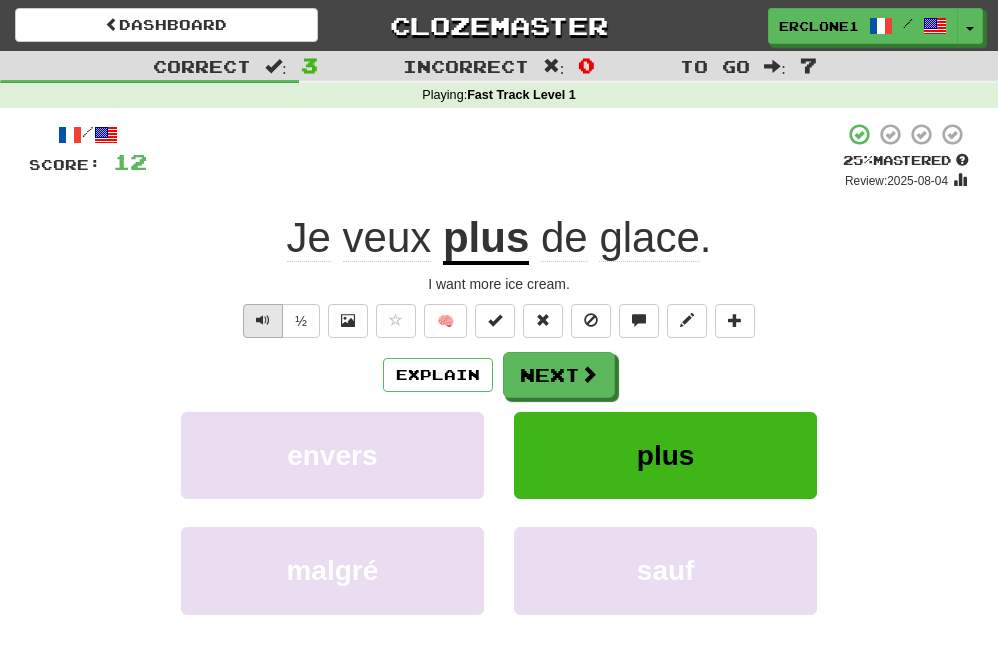 click at bounding box center (263, 320) 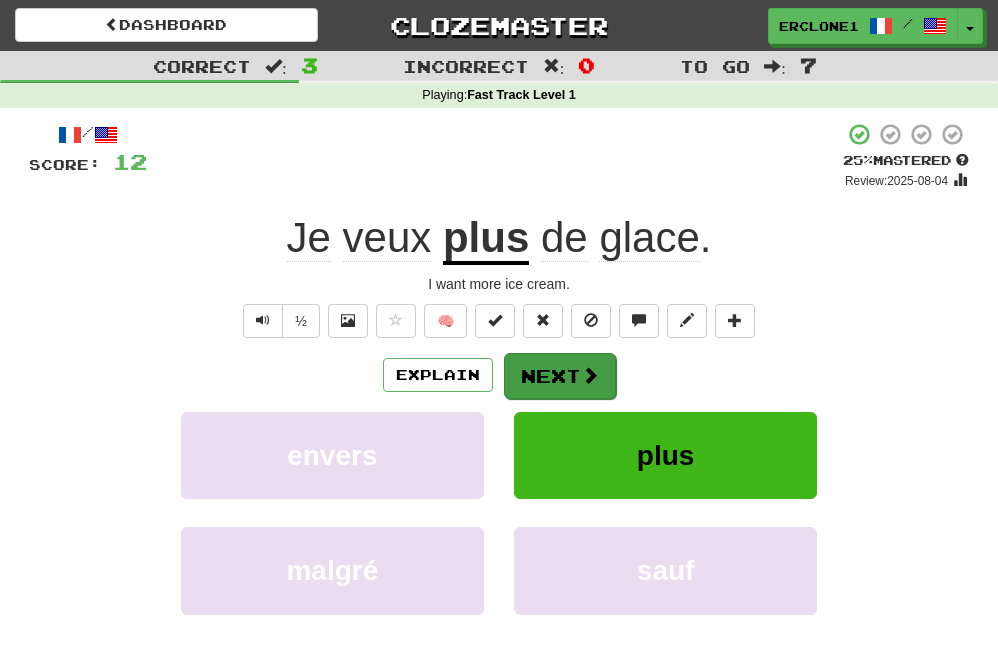 click on "Next" at bounding box center [560, 376] 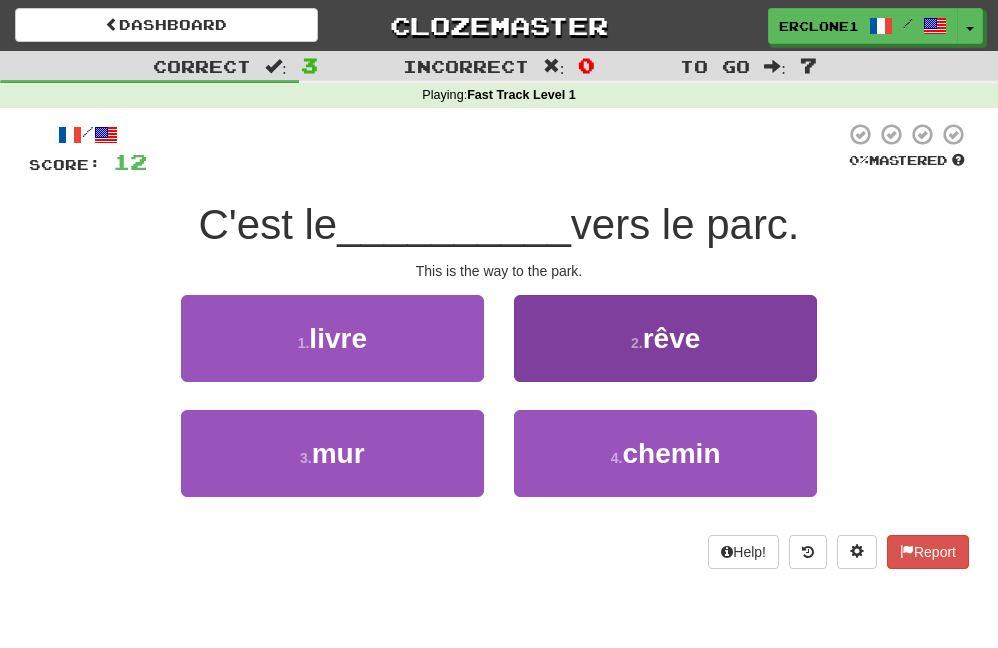 click on "2 .  rêve" at bounding box center (665, 338) 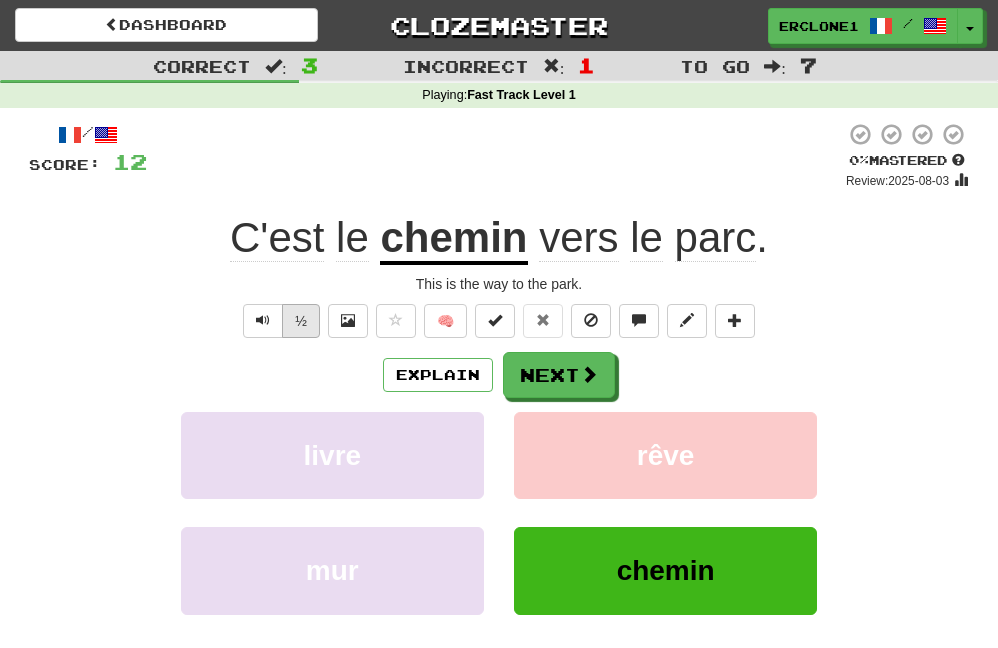 click on "½" at bounding box center [301, 321] 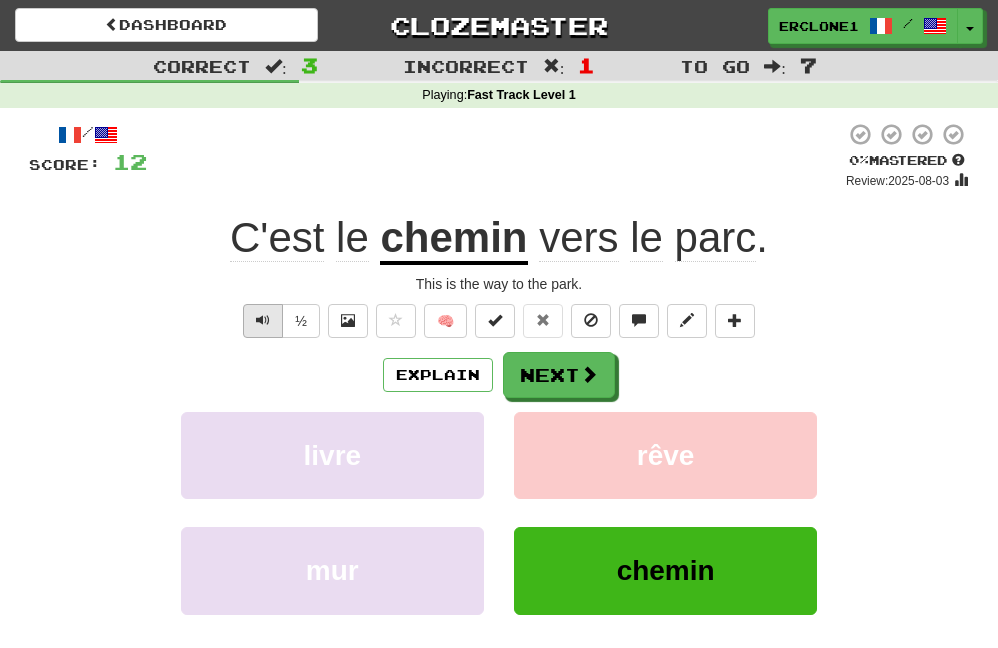 click at bounding box center (263, 321) 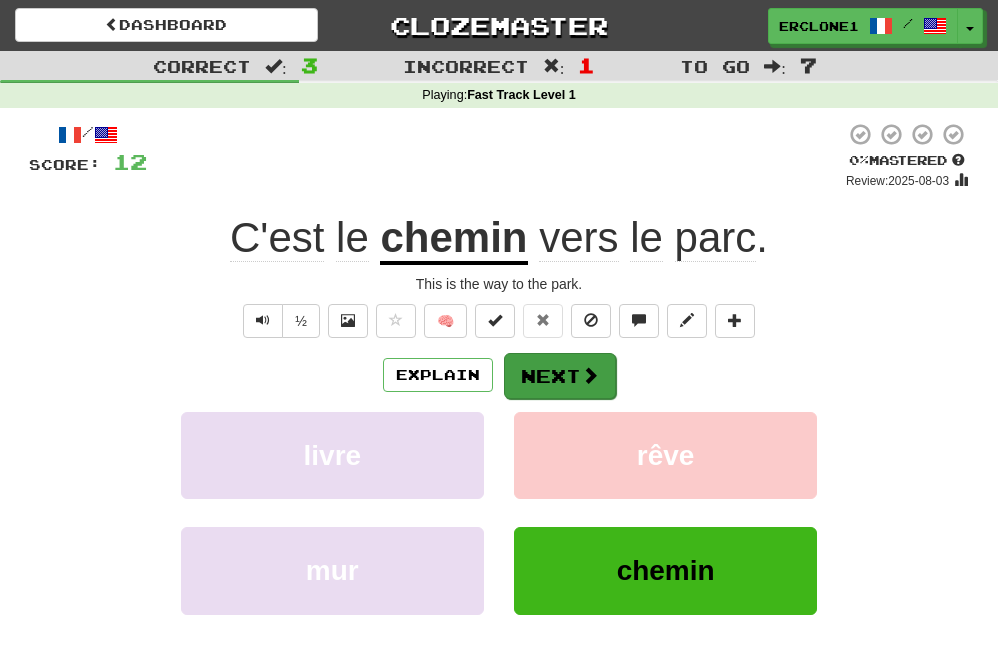 click on "Next" at bounding box center [560, 376] 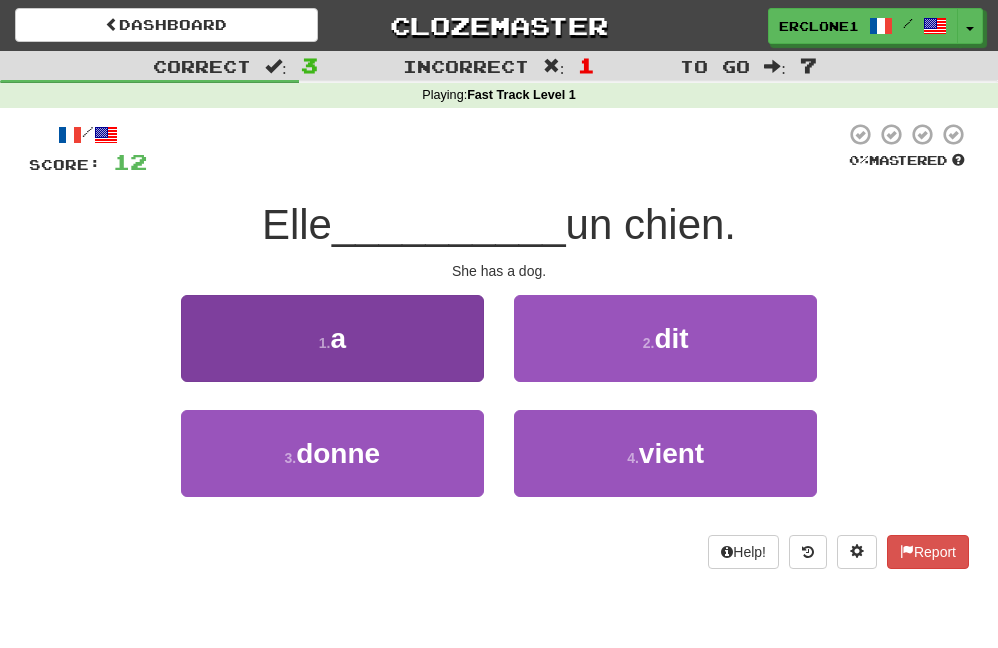 click on "1 .  a" at bounding box center [332, 338] 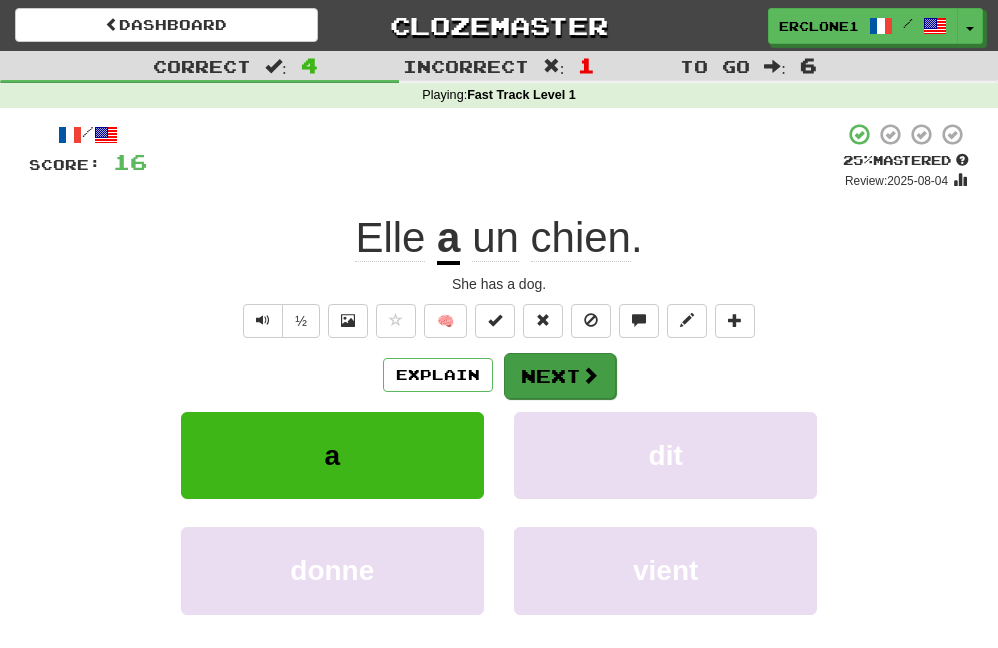 click on "Next" at bounding box center [560, 376] 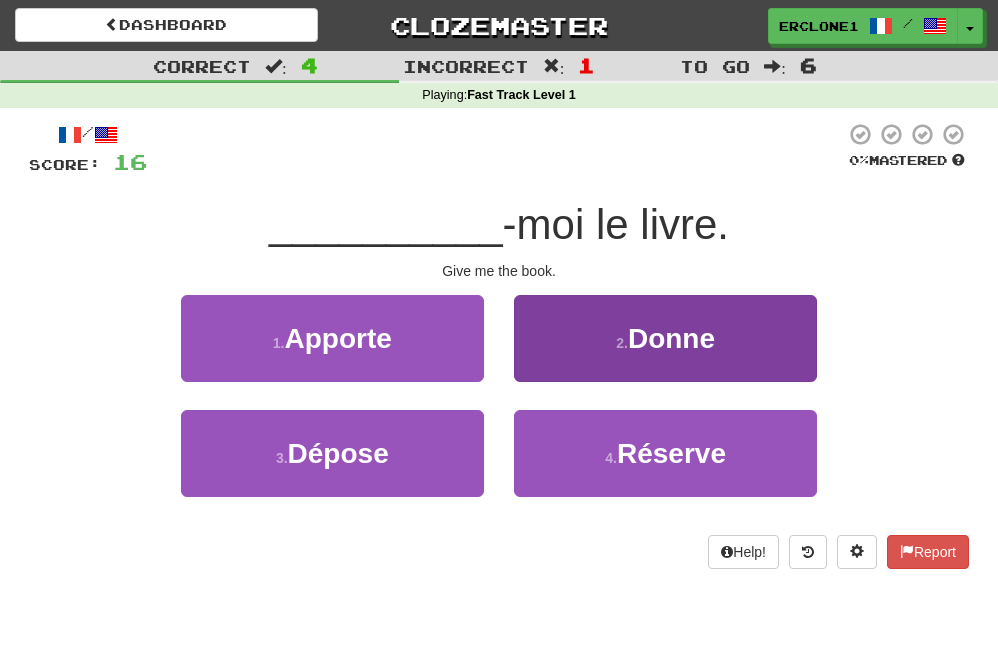 click on "Donne" at bounding box center (671, 338) 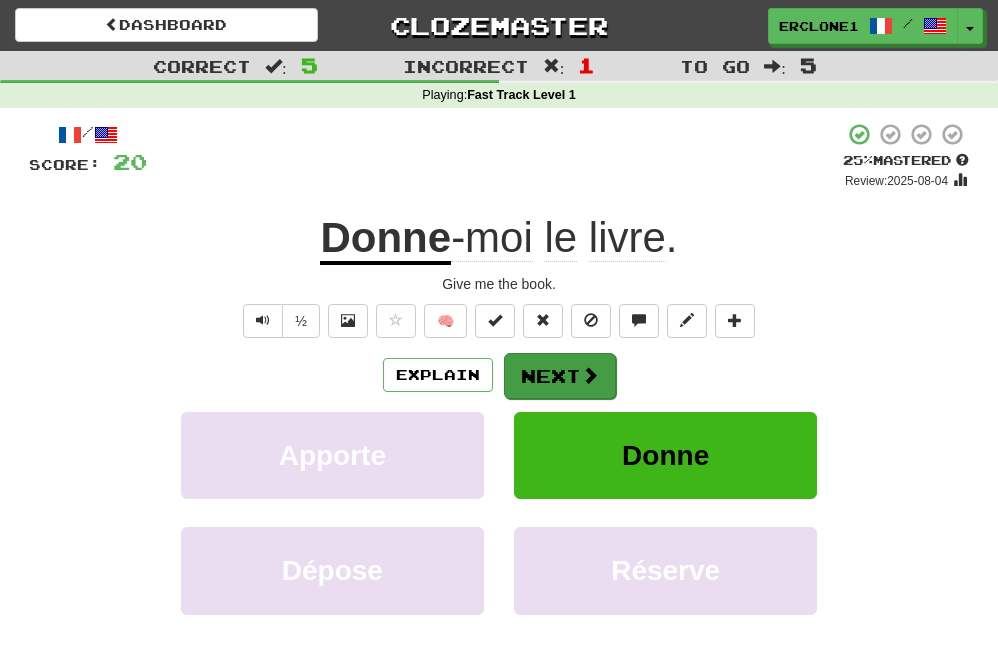 click on "Next" at bounding box center [560, 376] 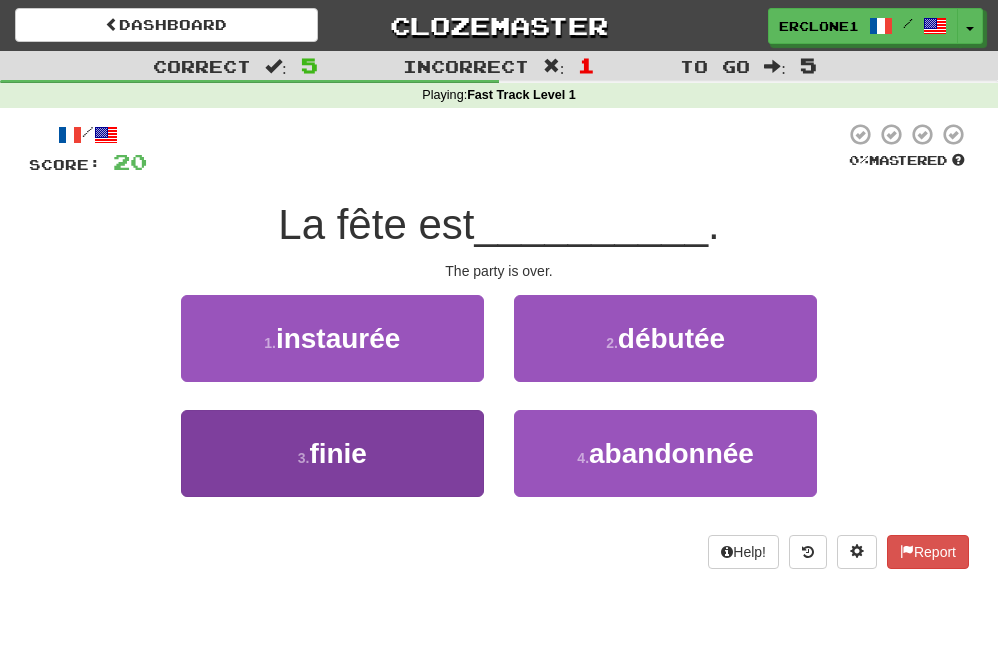 click on "finie" at bounding box center (338, 453) 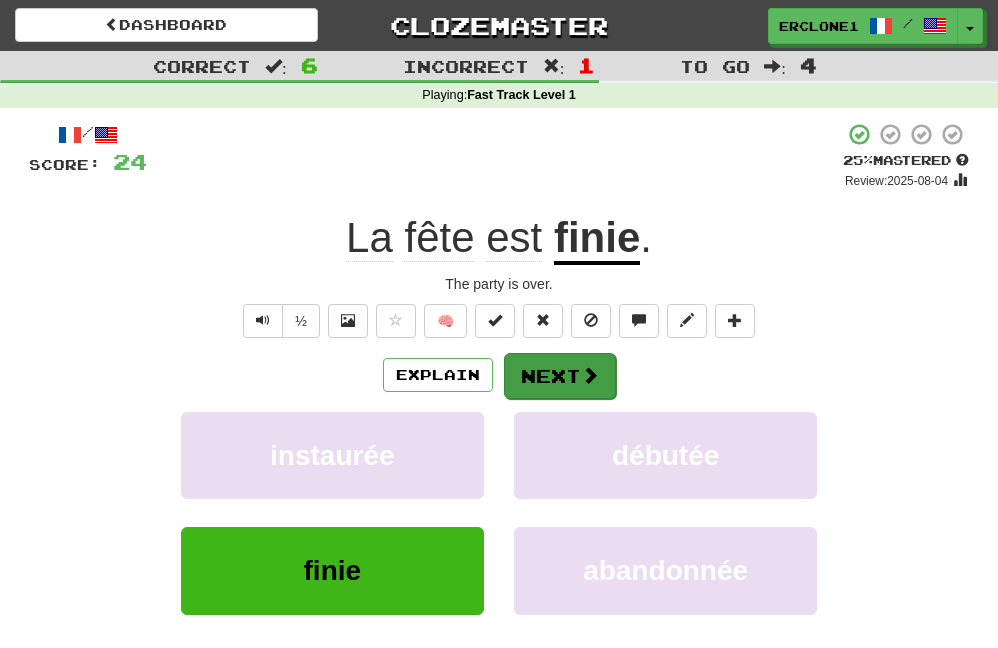 click at bounding box center (590, 375) 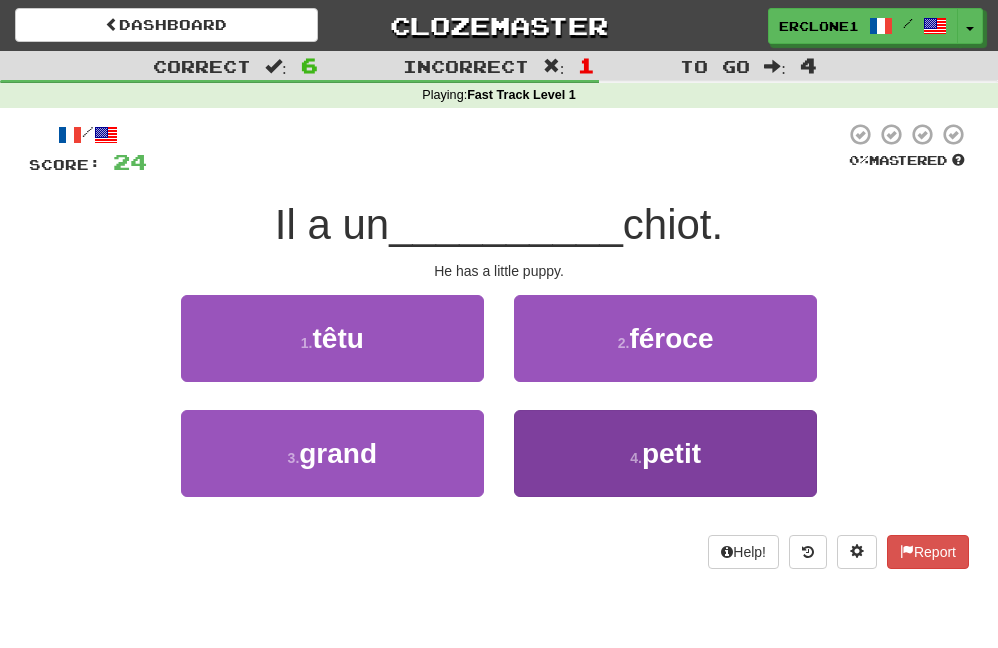 click on "4 .  petit" at bounding box center (665, 453) 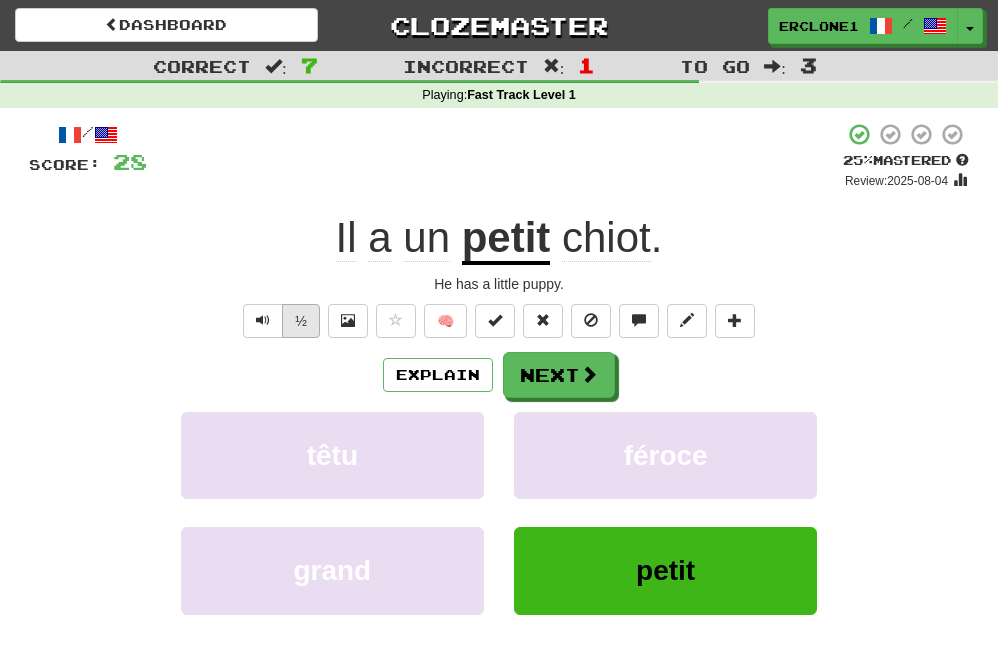 click on "½" at bounding box center [301, 321] 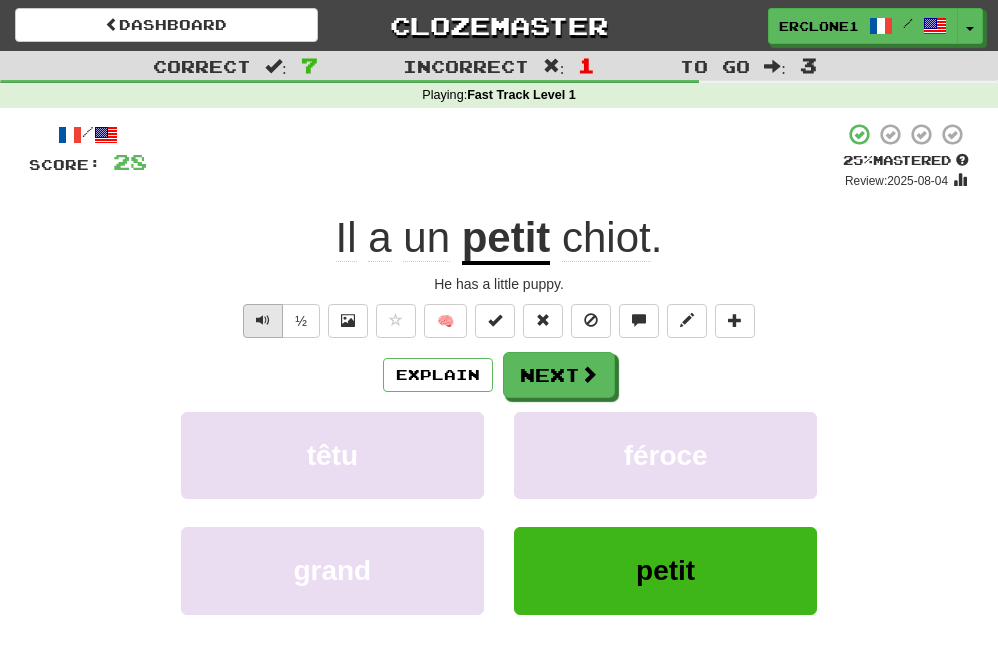 click at bounding box center [263, 320] 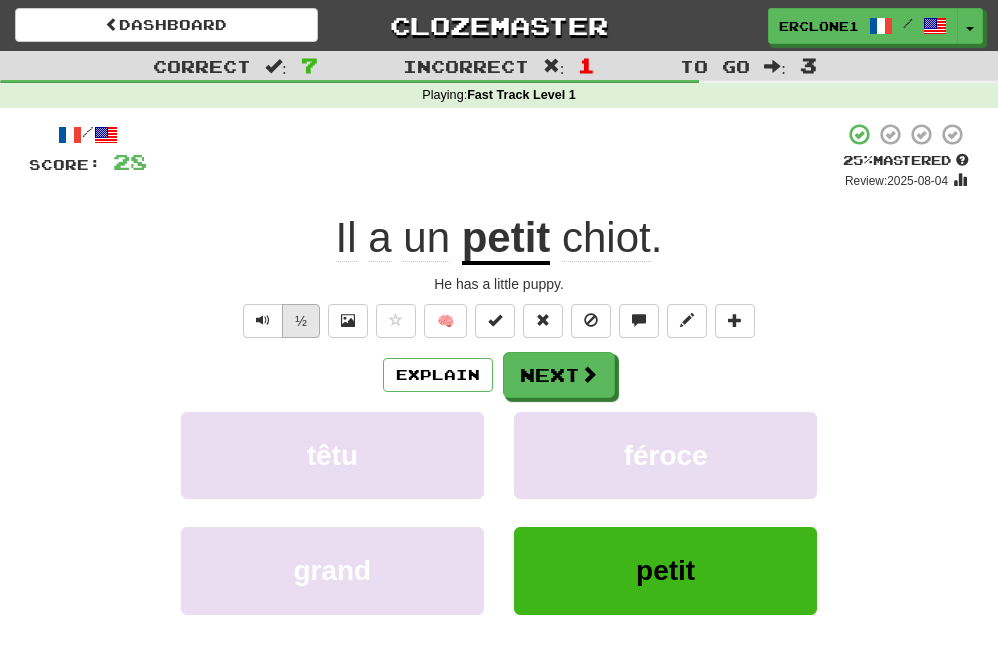 click on "½" at bounding box center (301, 321) 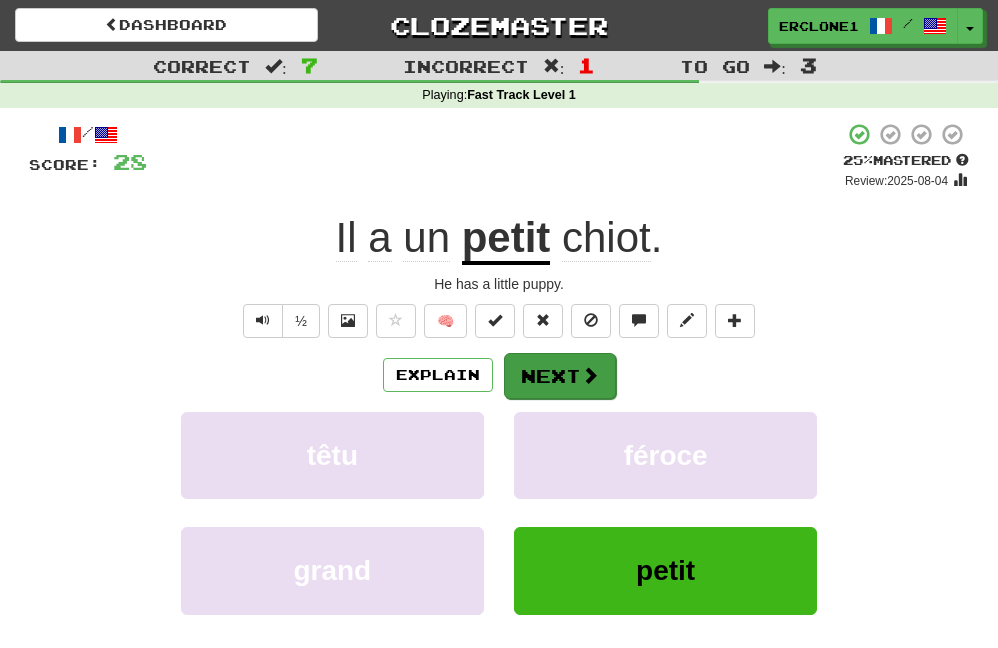 click on "Next" at bounding box center (560, 376) 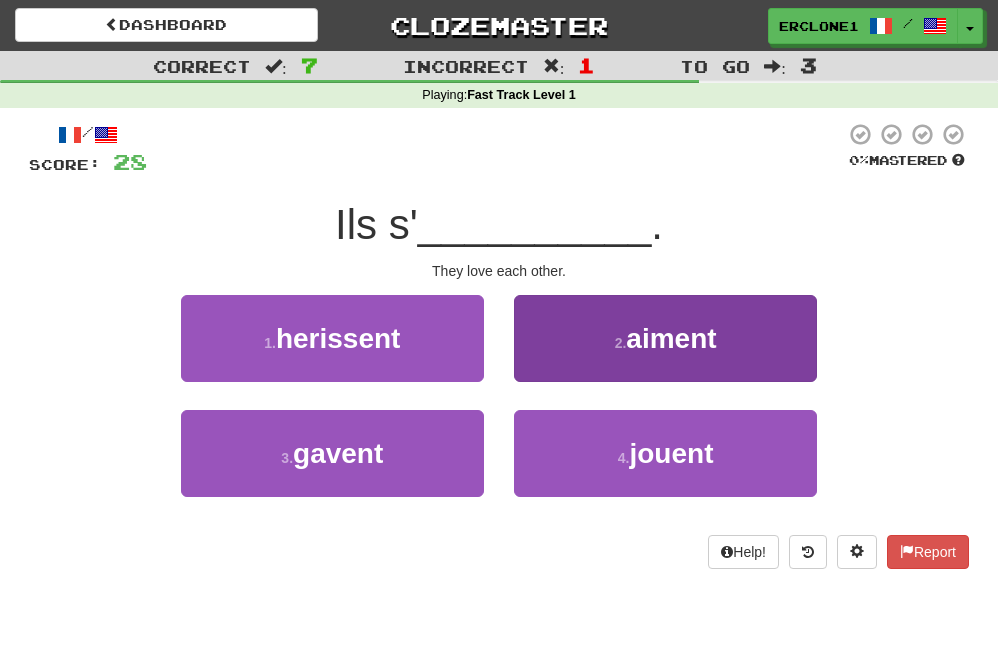 click on "2 .  aiment" at bounding box center [665, 338] 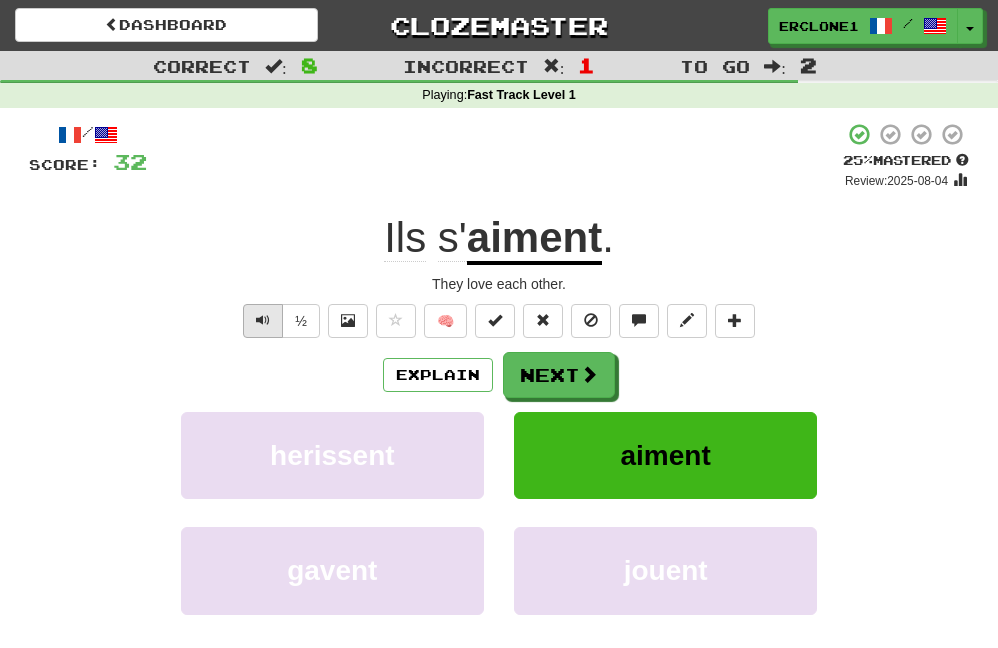 click at bounding box center [263, 320] 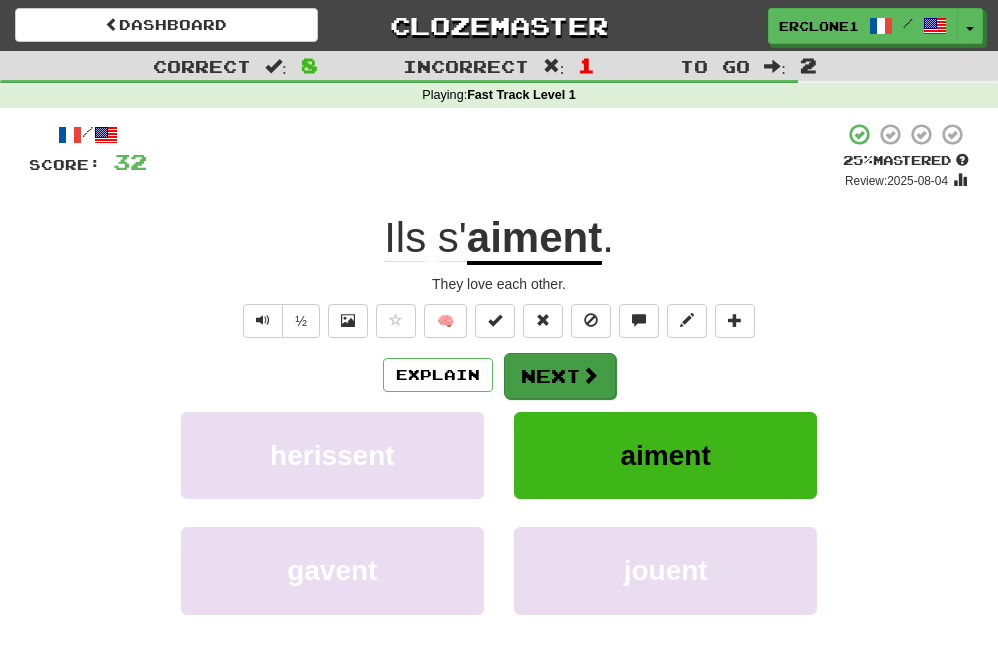 click on "Next" at bounding box center [560, 376] 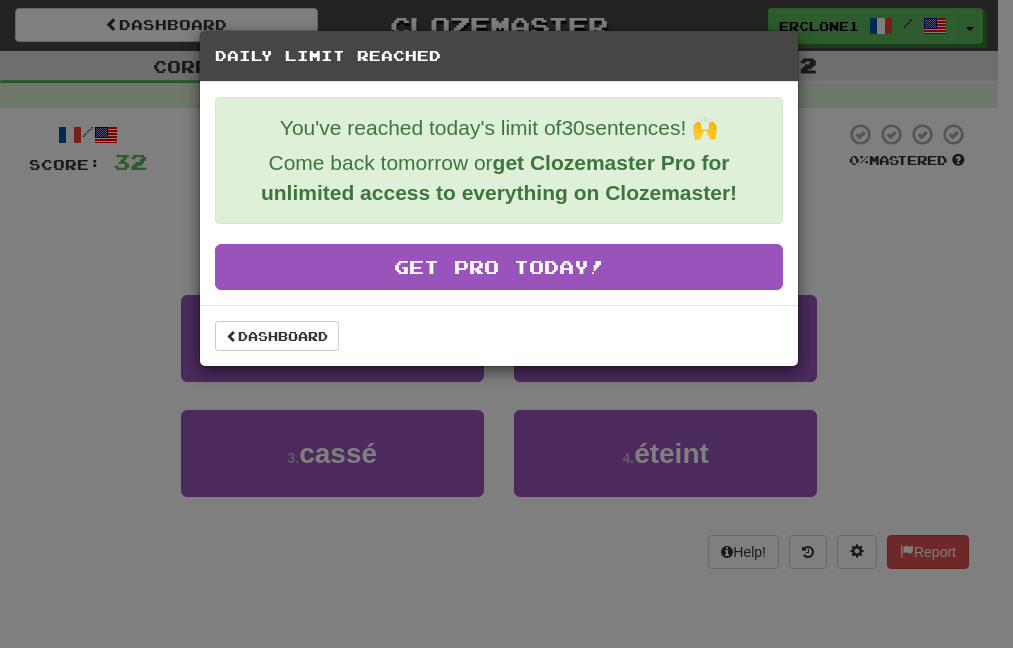 click on "Daily Limit Reached You've reached today's limit of  30  sentences! 🙌  Come back tomorrow or  get Clozemaster Pro for unlimited access to everything on Clozemaster! Get Pro Today! Dashboard" at bounding box center (506, 324) 